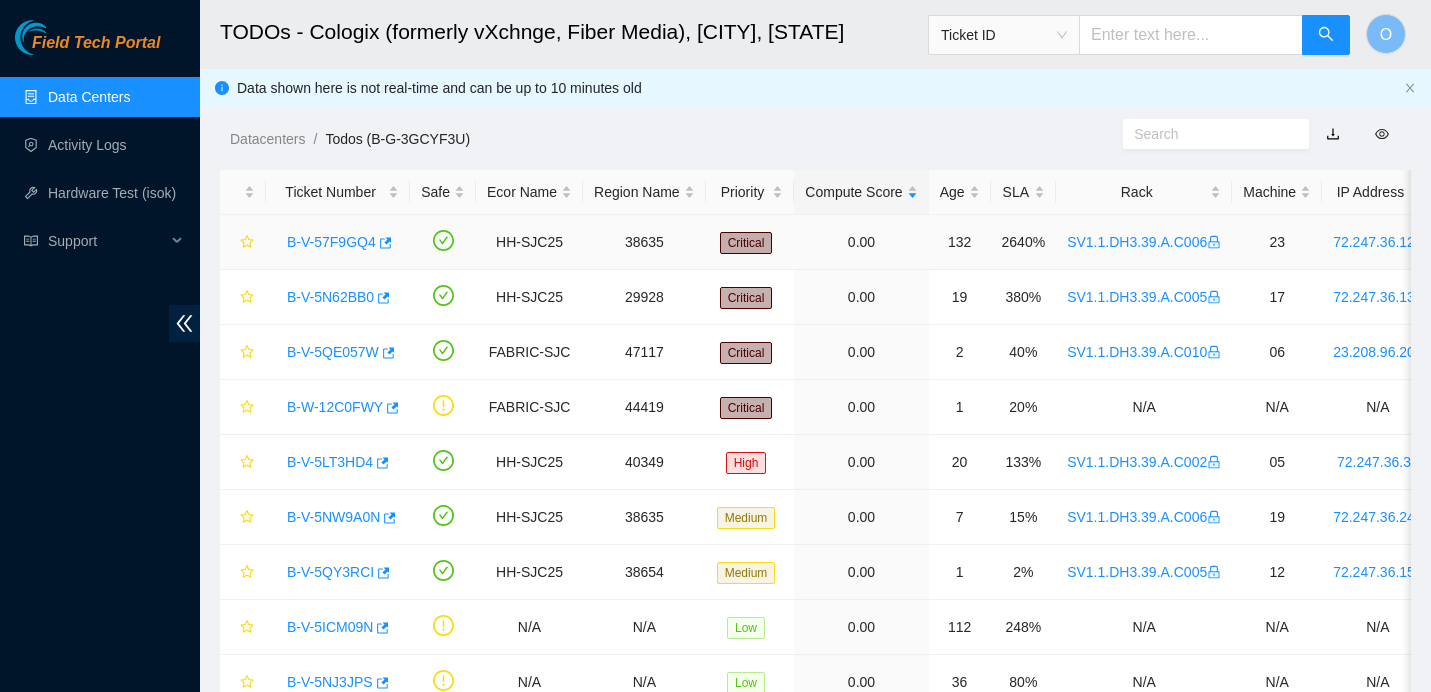 scroll, scrollTop: 0, scrollLeft: 0, axis: both 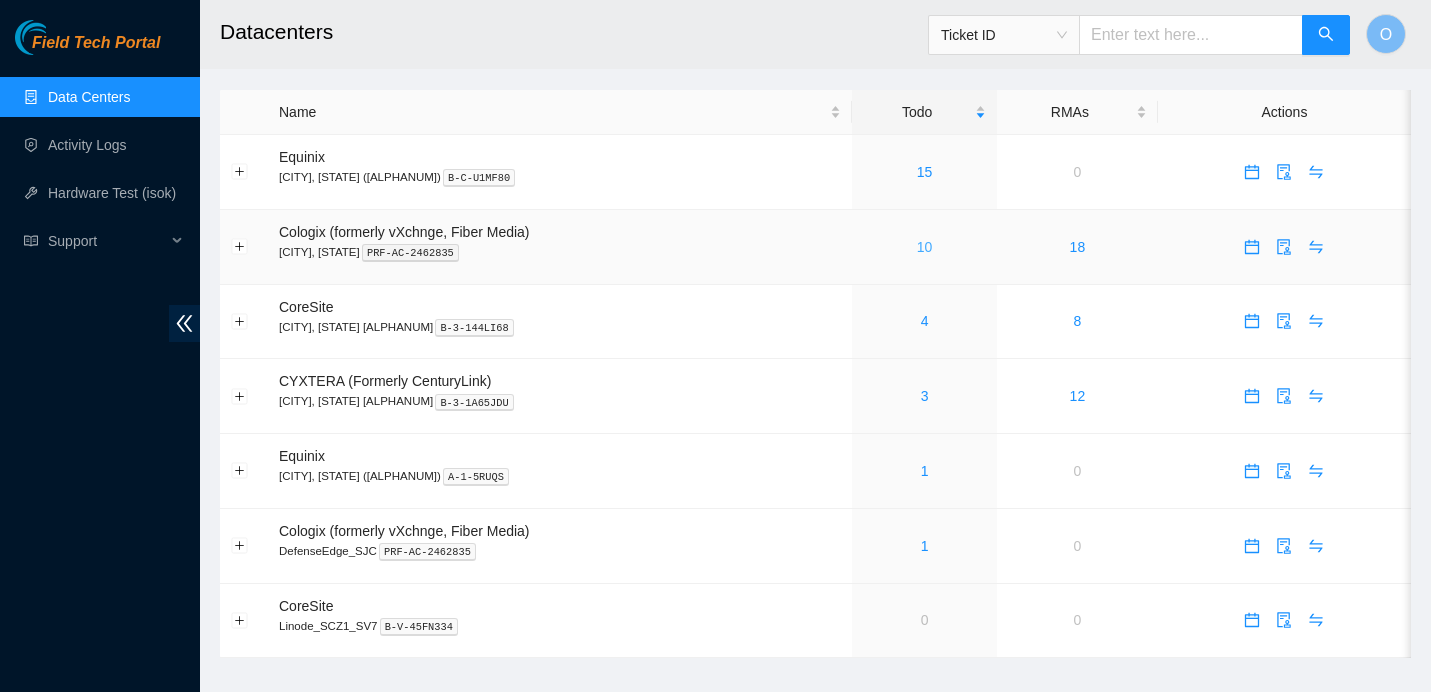 click on "10" at bounding box center (925, 247) 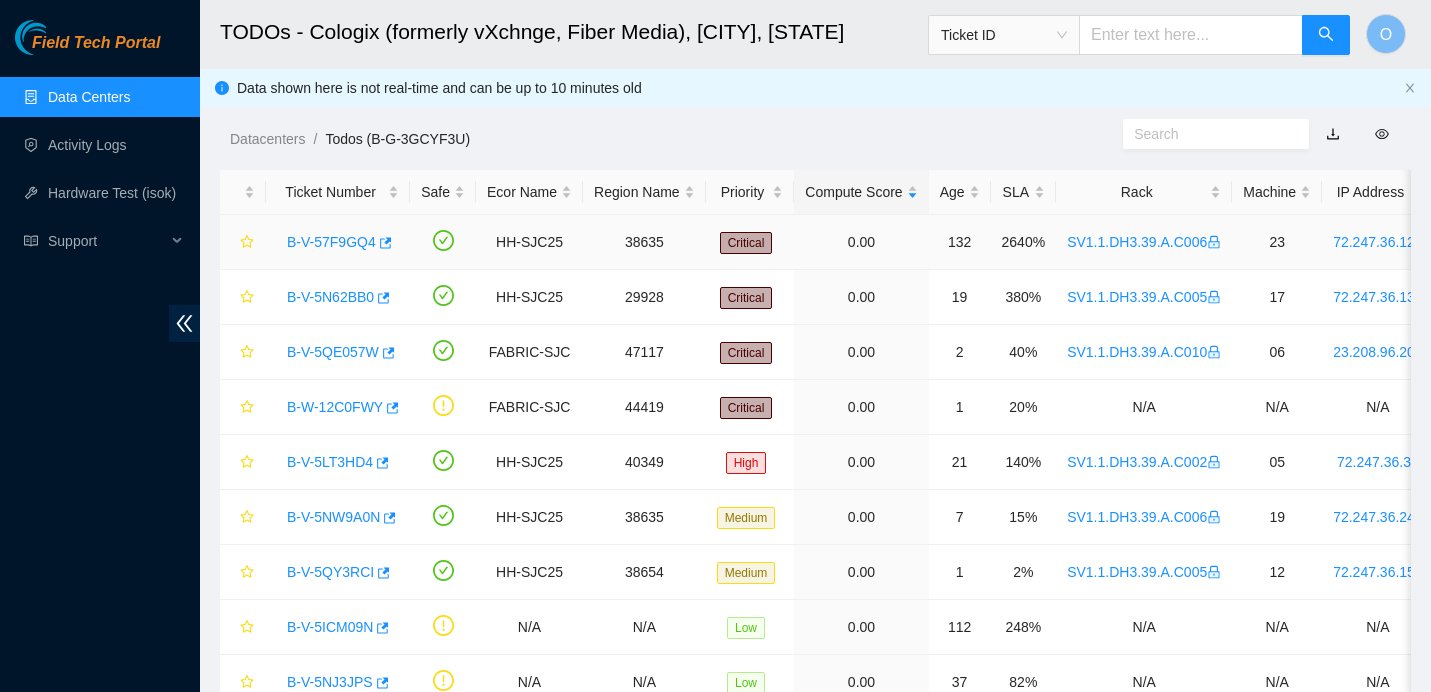 scroll, scrollTop: 0, scrollLeft: 2, axis: horizontal 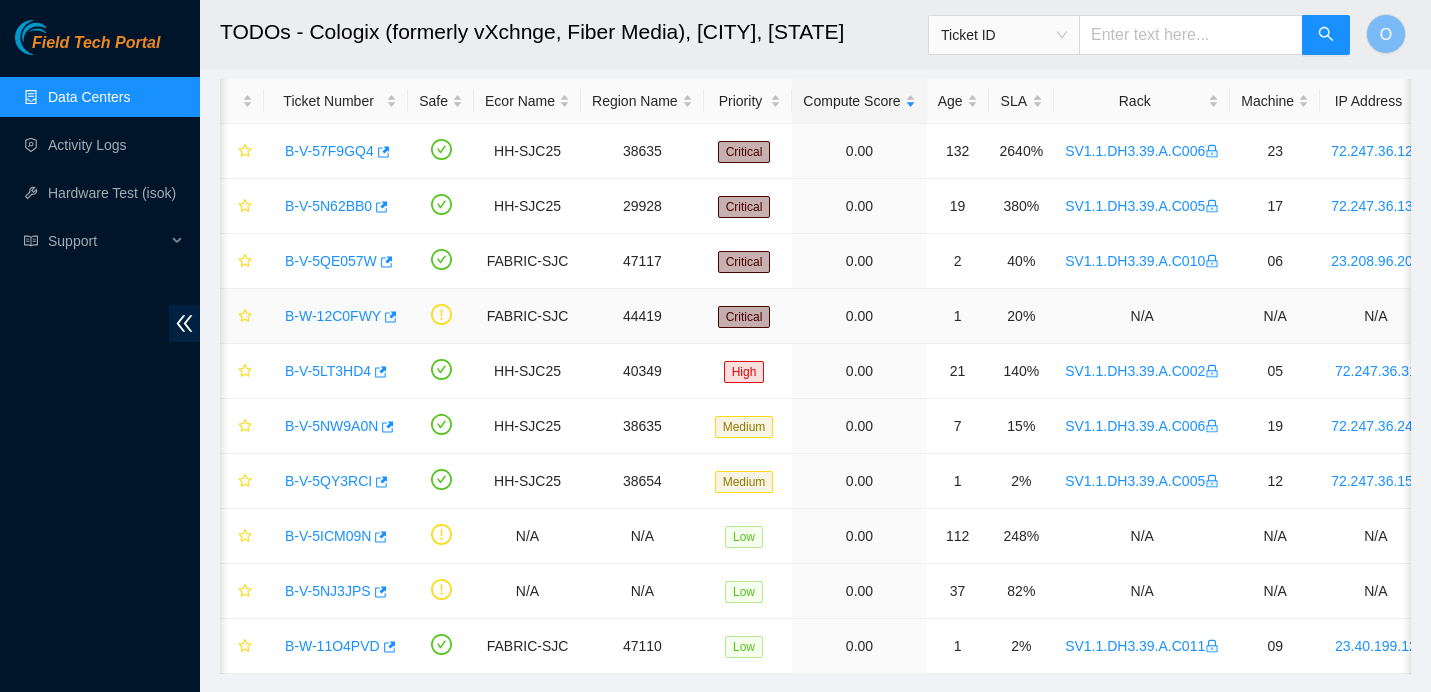 click on "B-W-12C0FWY" at bounding box center (333, 316) 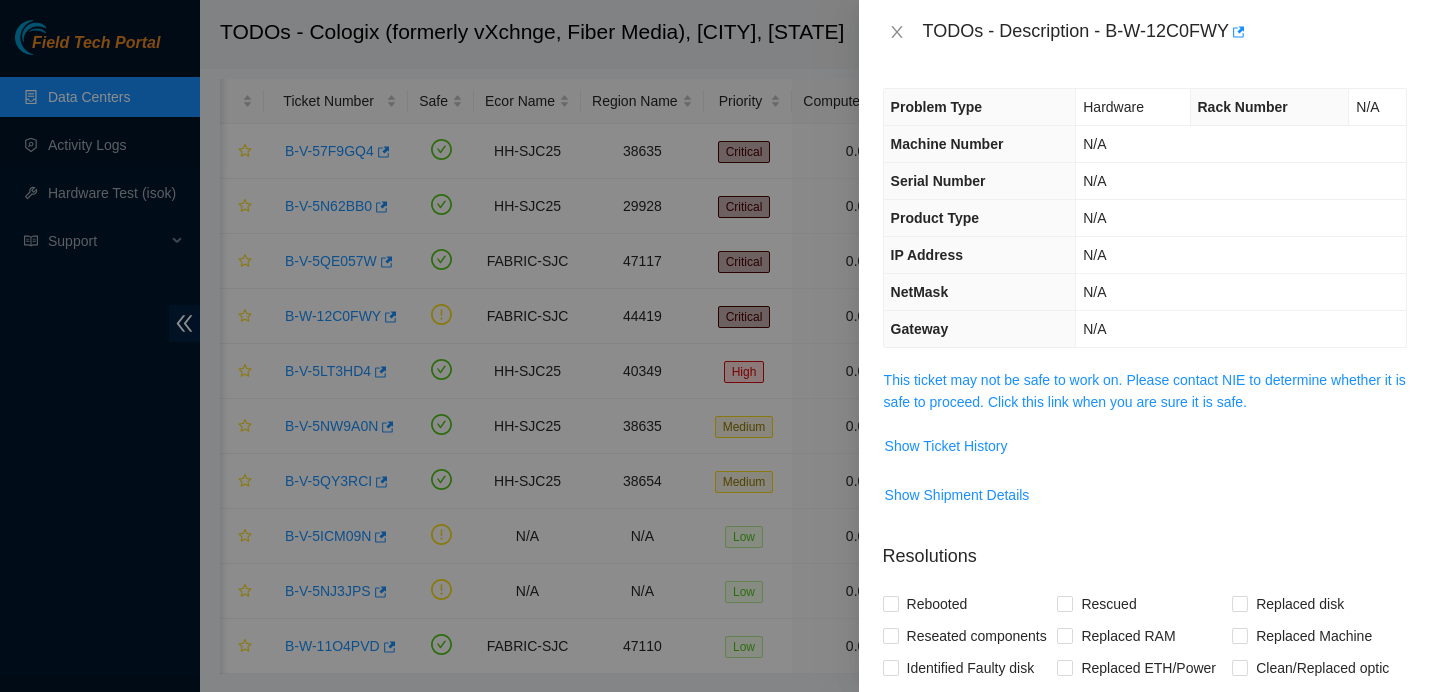 click on "TODOs - Description - B-W-12C0FWY" at bounding box center [1145, 32] 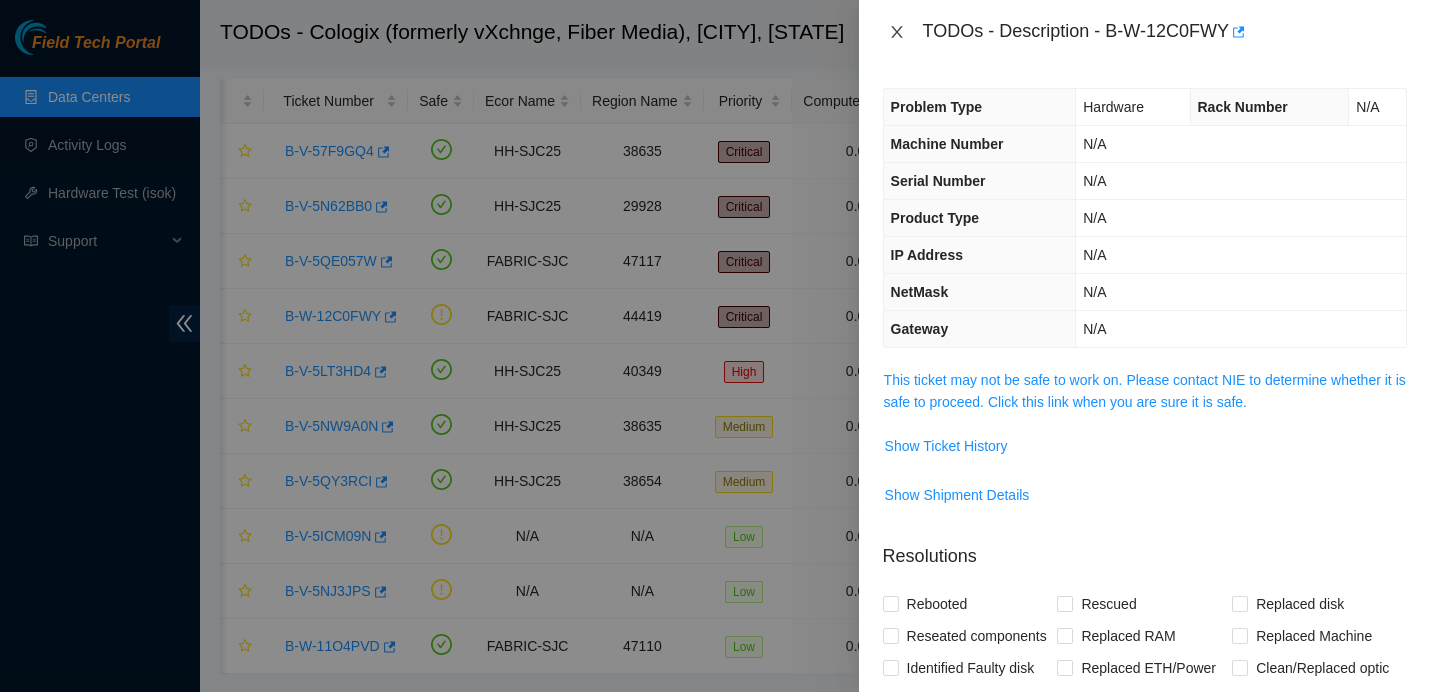 click 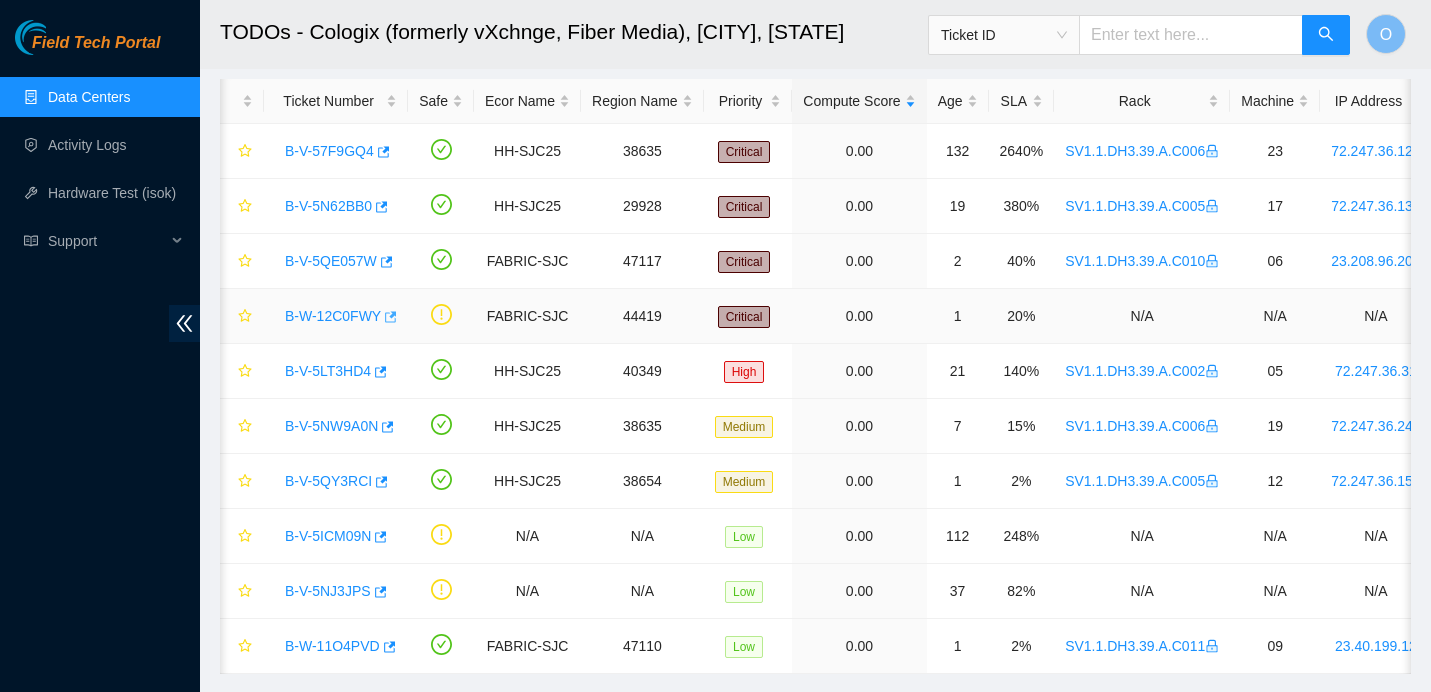 click 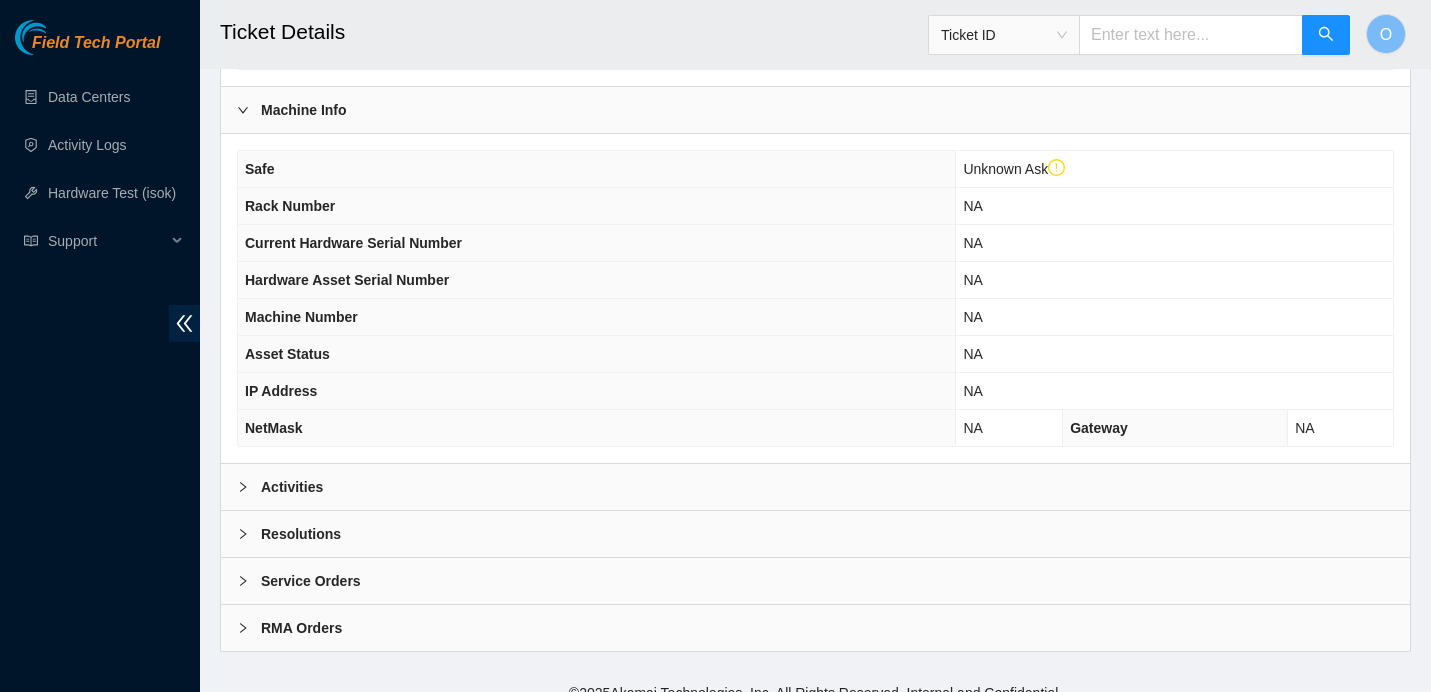 scroll, scrollTop: 681, scrollLeft: 0, axis: vertical 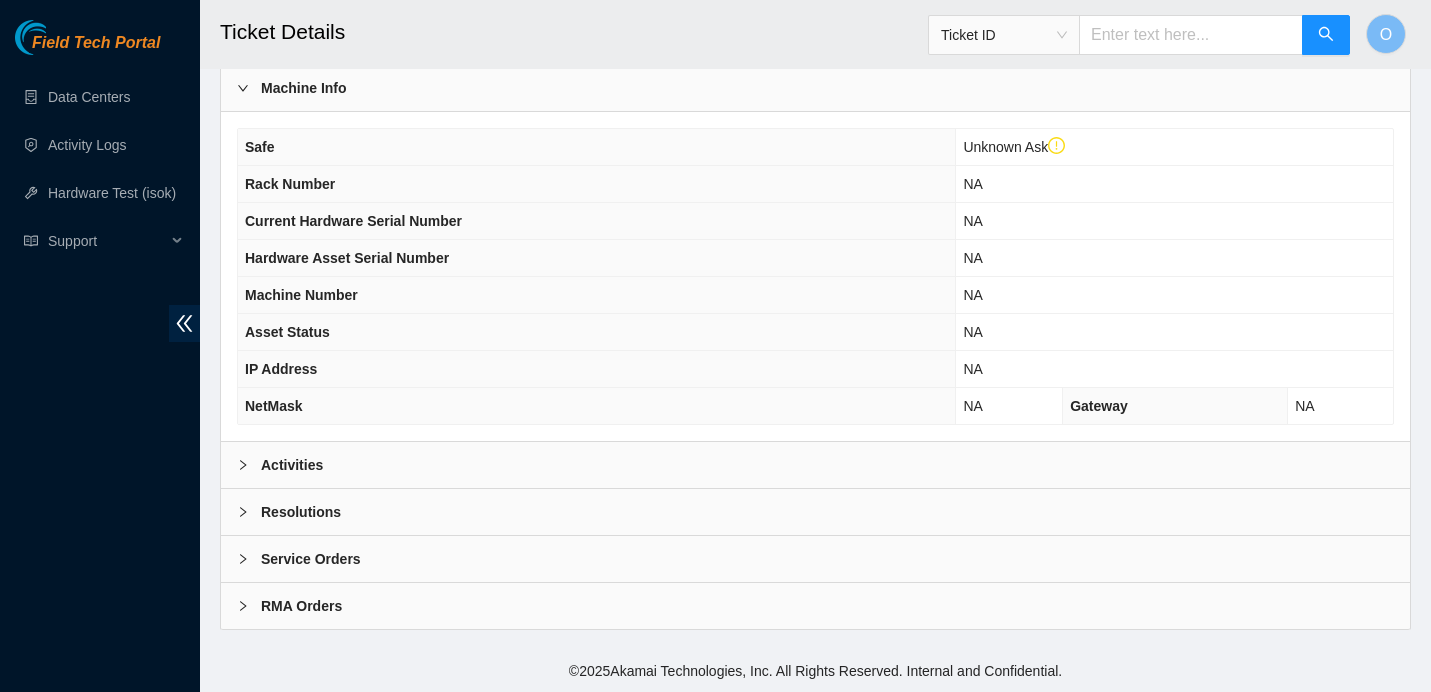 click on "Activities" at bounding box center (815, 465) 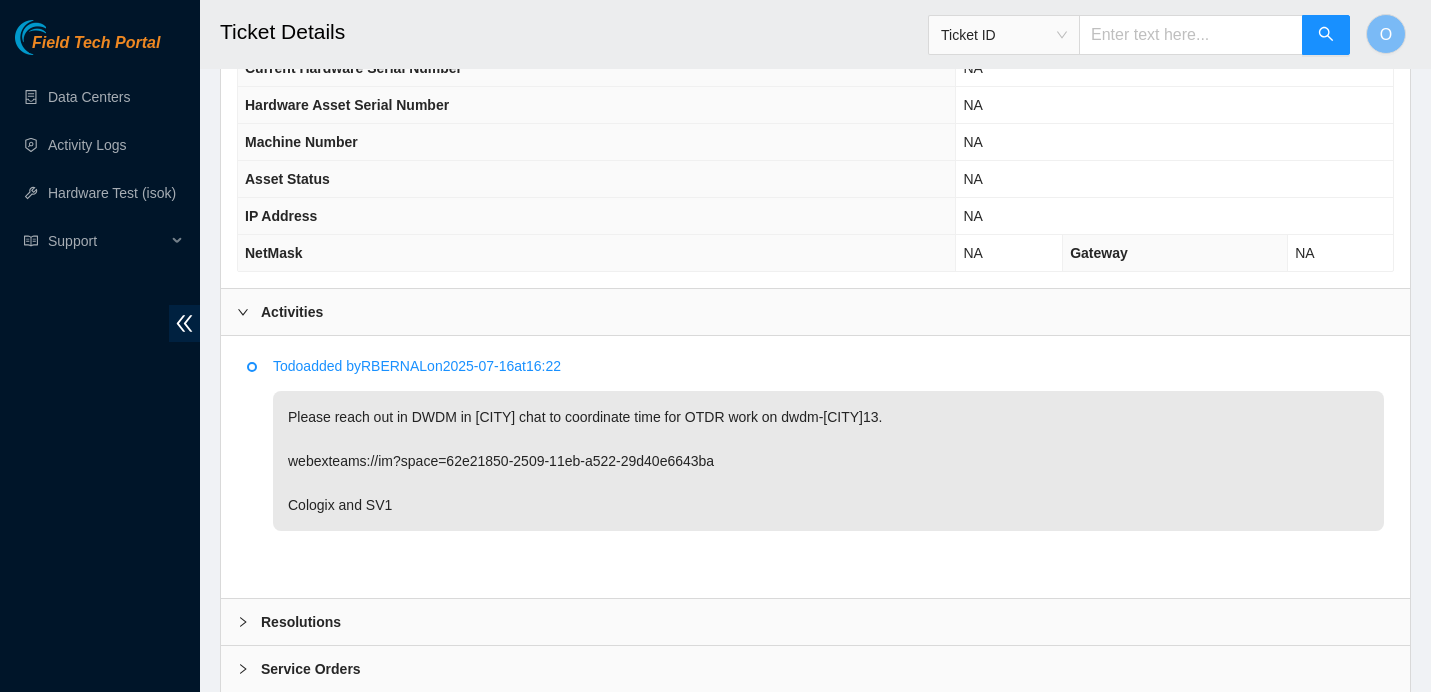 scroll, scrollTop: 944, scrollLeft: 0, axis: vertical 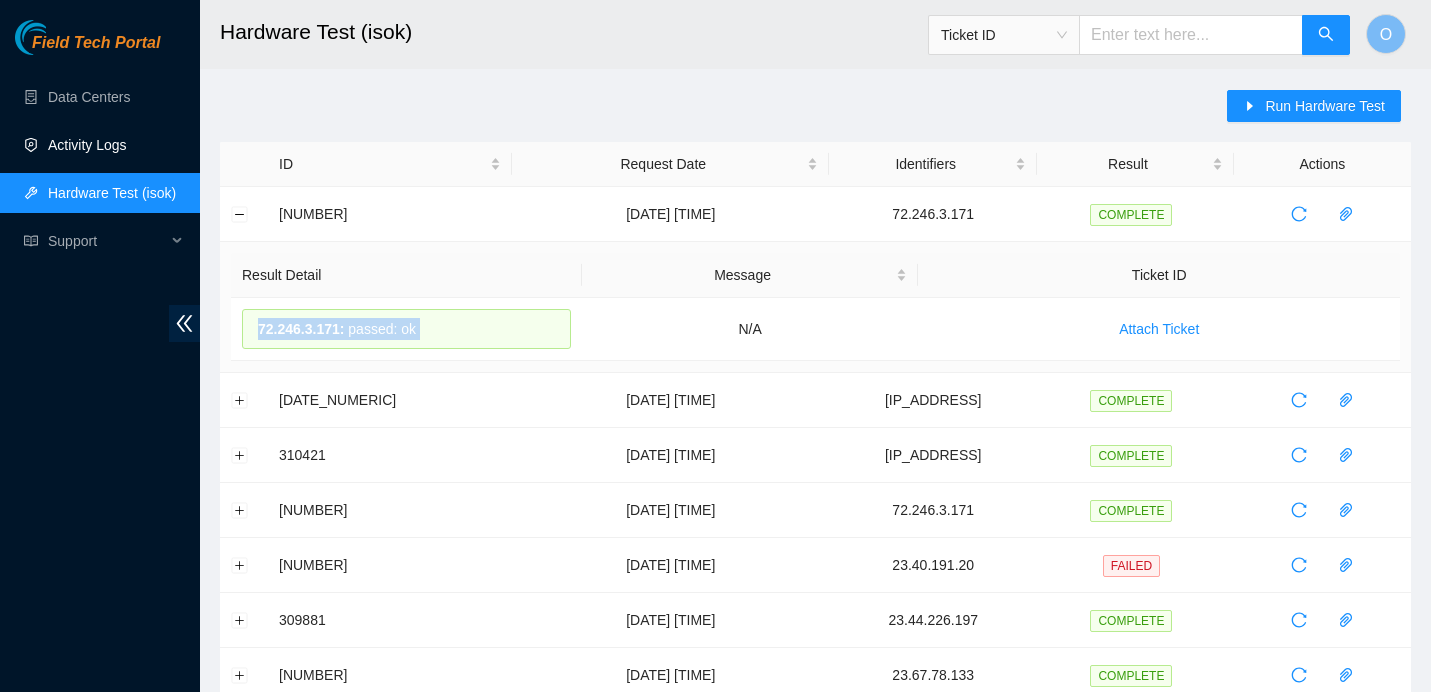 click on "Activity Logs" at bounding box center (87, 145) 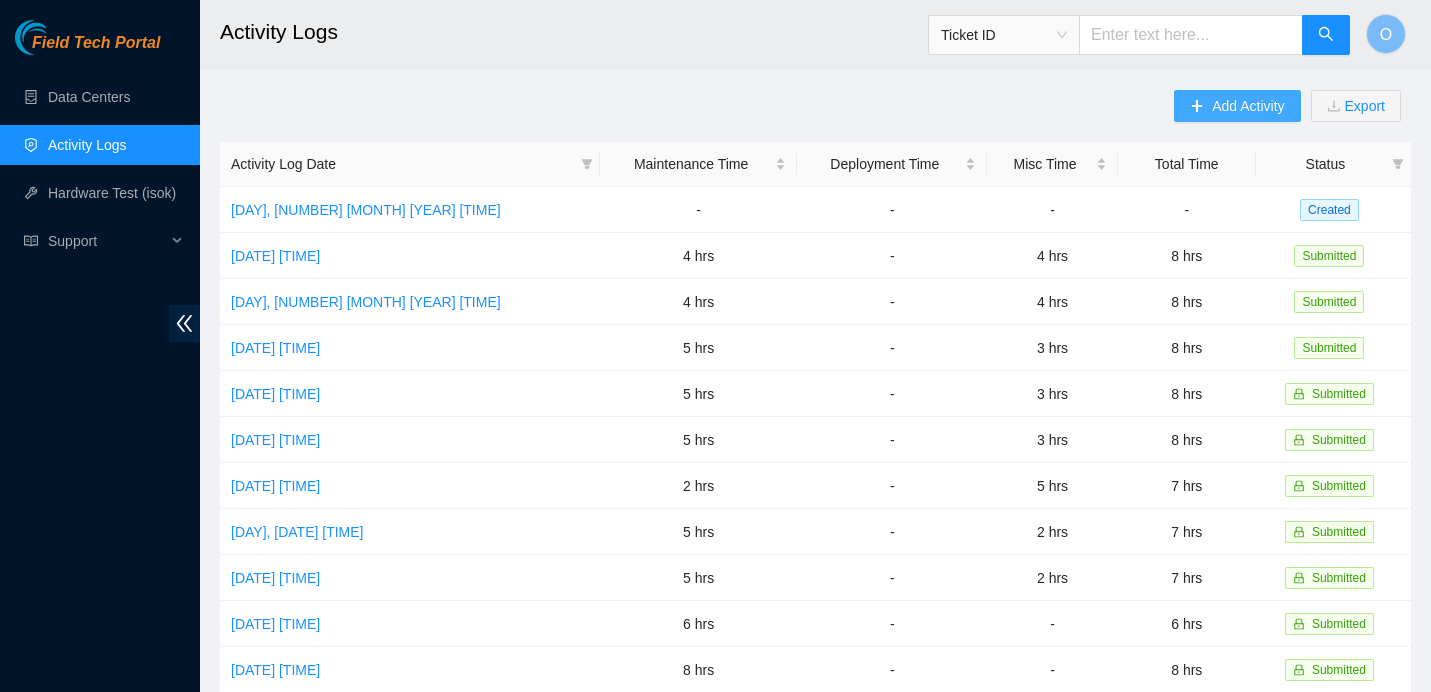 click on "Add Activity" at bounding box center [1248, 106] 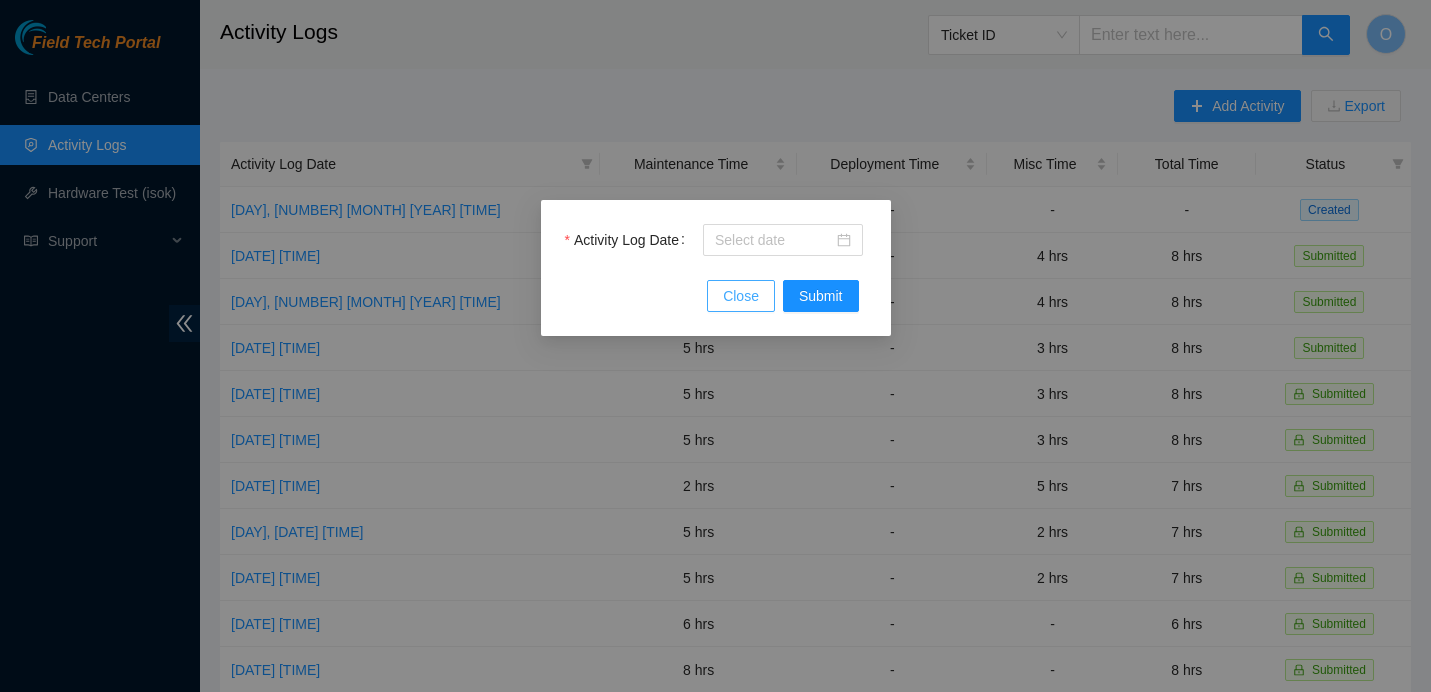 click on "Close" at bounding box center [741, 296] 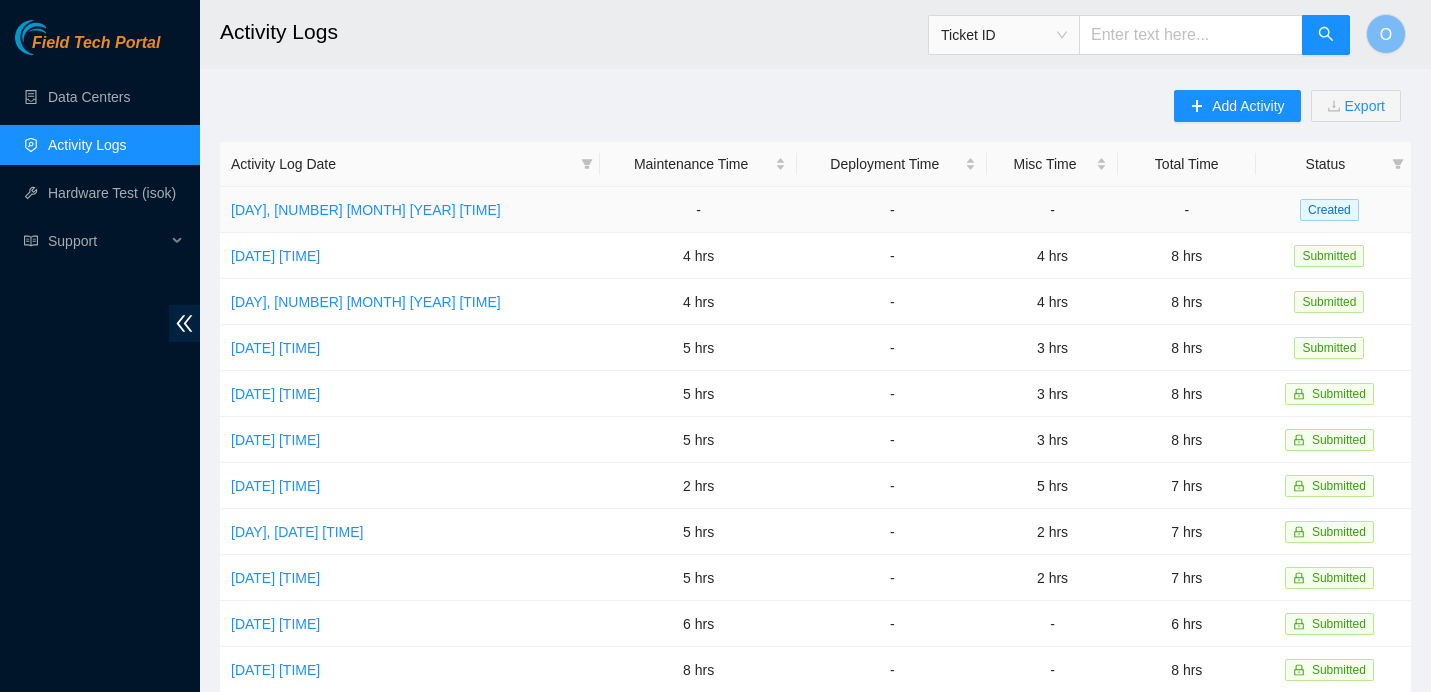click on "[DAY], [NUMBER] [MONTH] [YEAR] [TIME]" at bounding box center (410, 210) 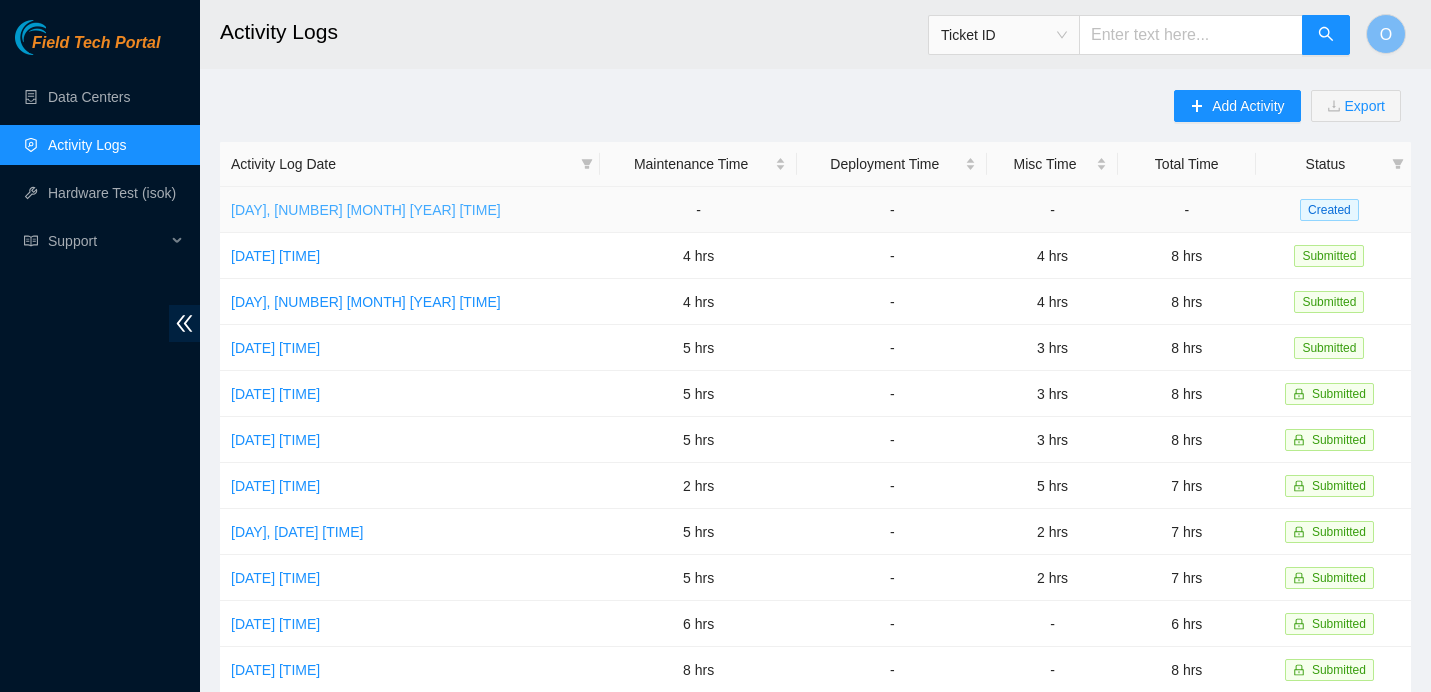 click on "[DAY], [NUMBER] [MONTH] [YEAR] [TIME]" at bounding box center (366, 210) 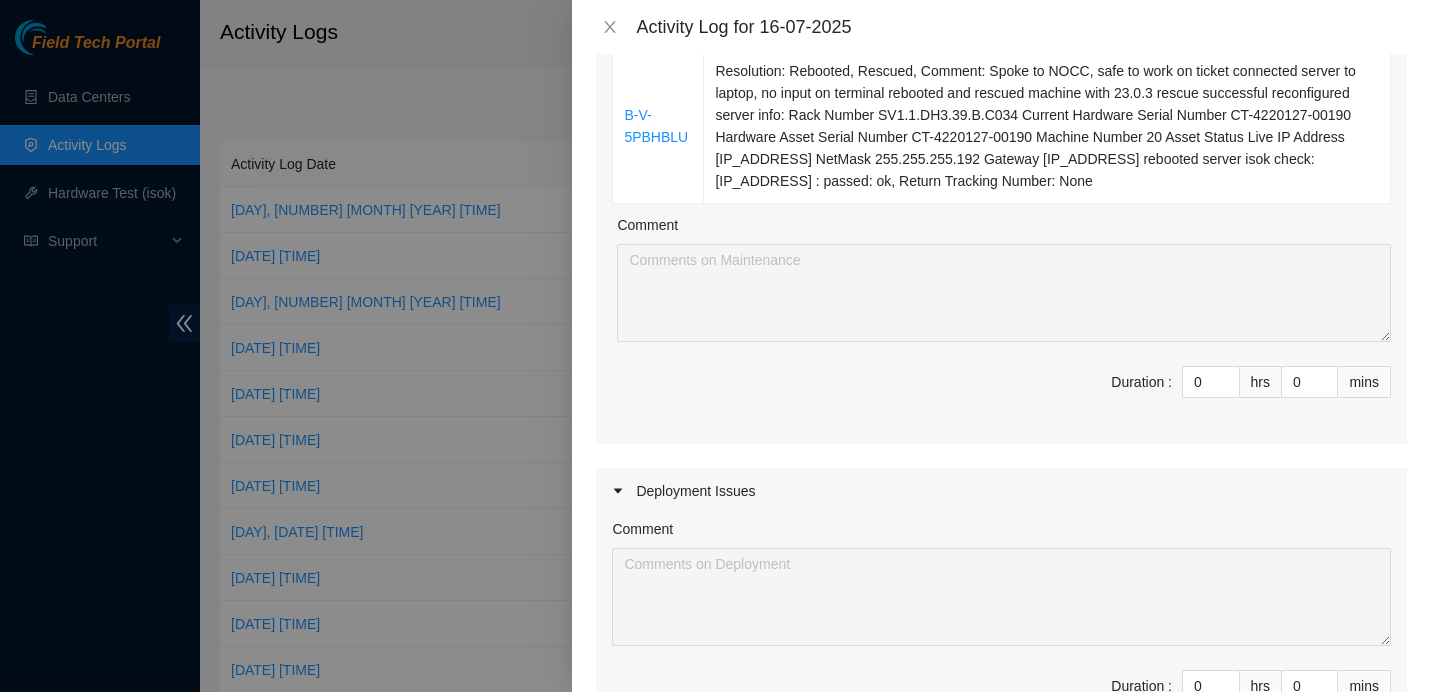 scroll, scrollTop: 310, scrollLeft: 0, axis: vertical 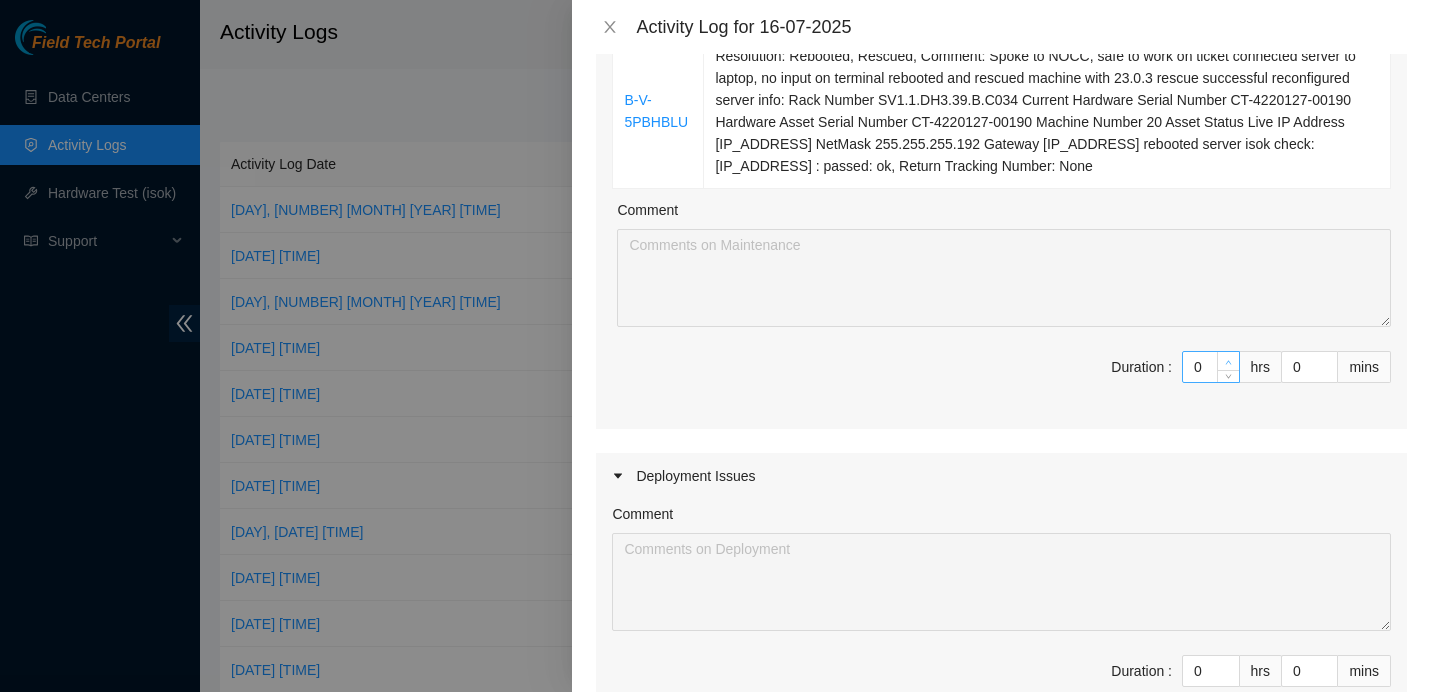 type on "1" 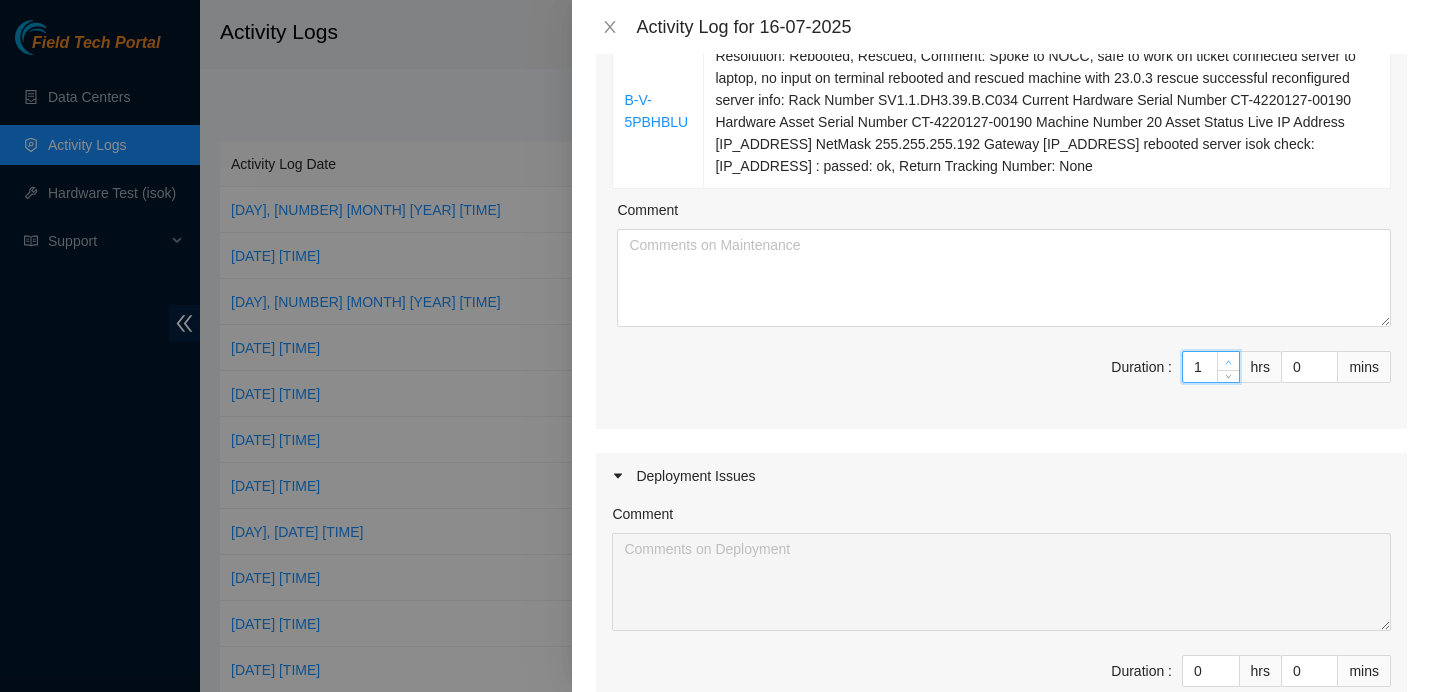click 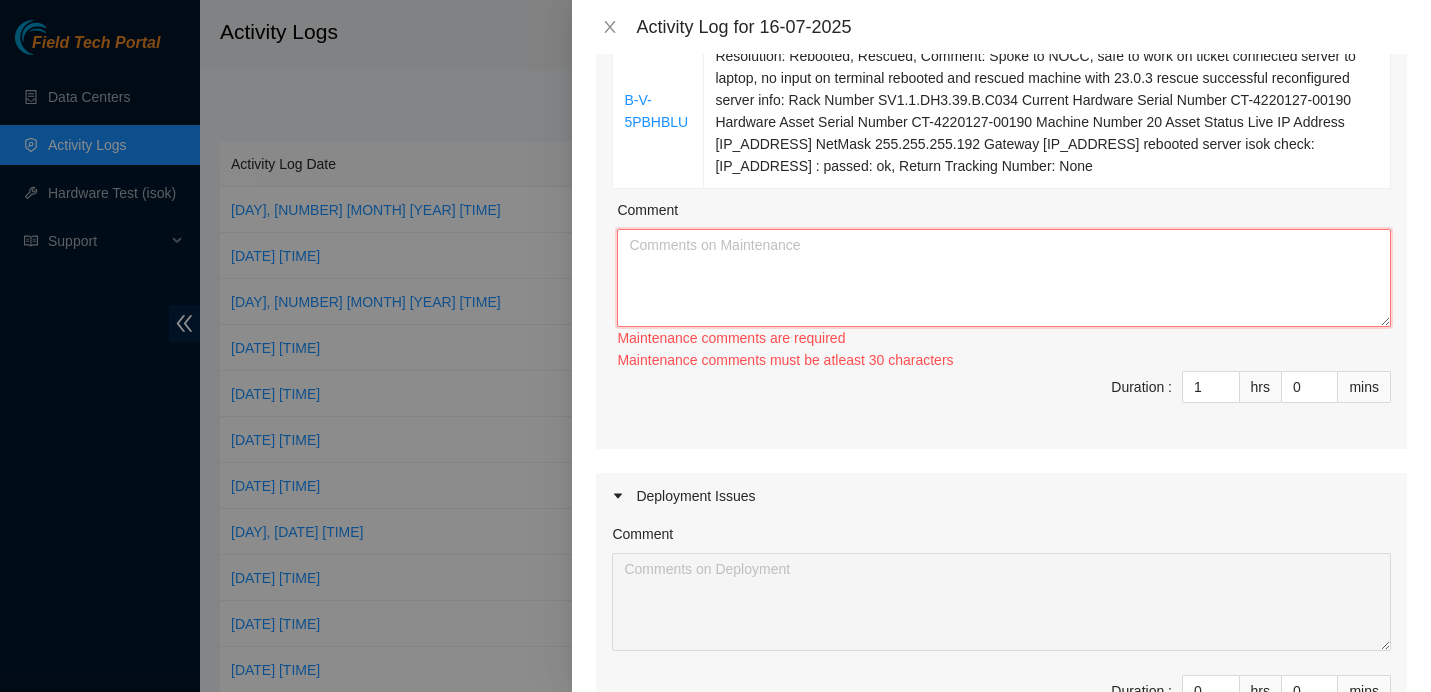 click on "Comment" at bounding box center (1004, 278) 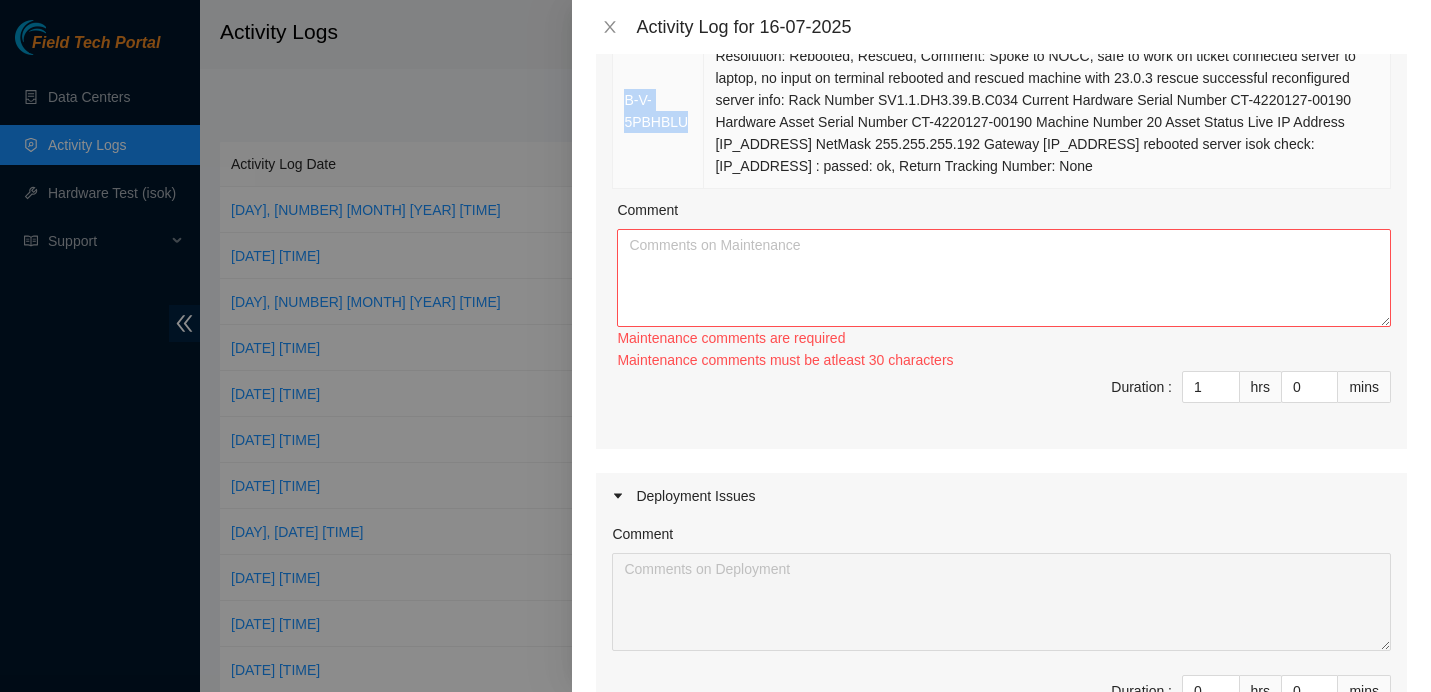 drag, startPoint x: 695, startPoint y: 128, endPoint x: 613, endPoint y: 101, distance: 86.33076 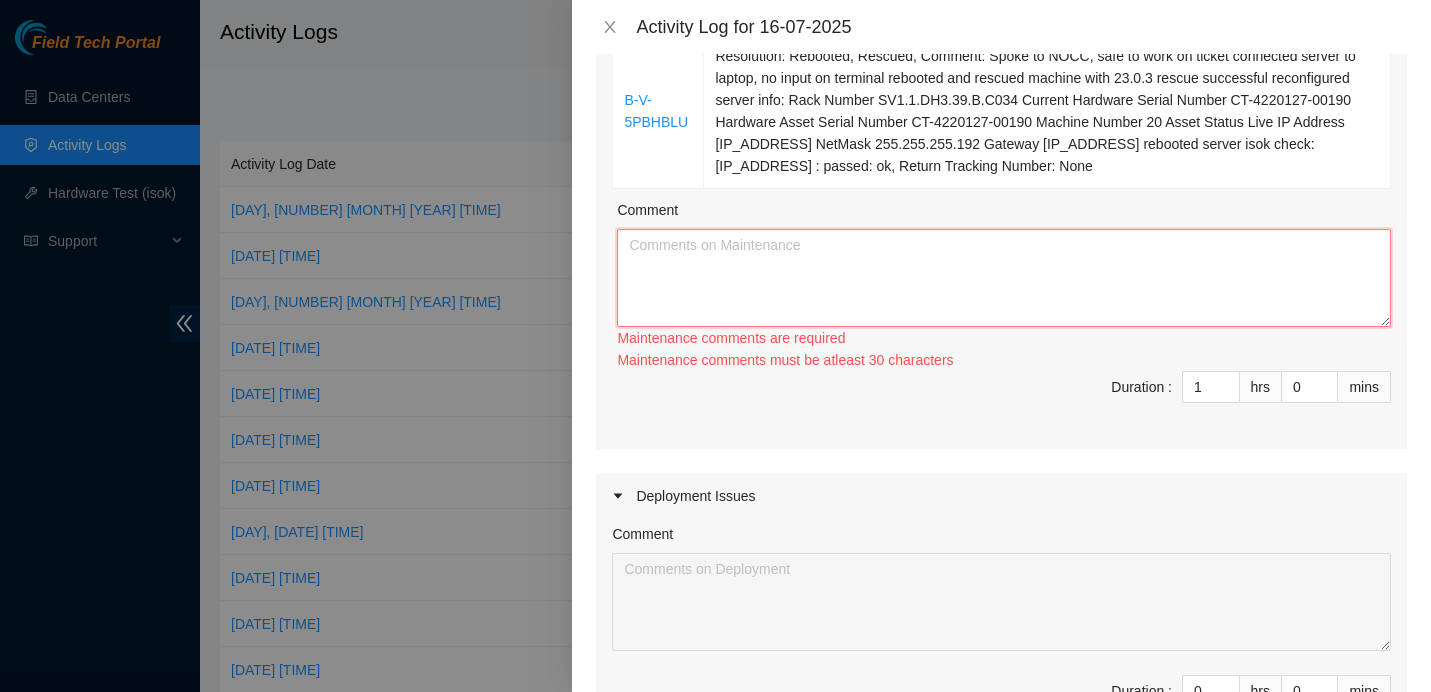 click on "Comment" at bounding box center (1004, 278) 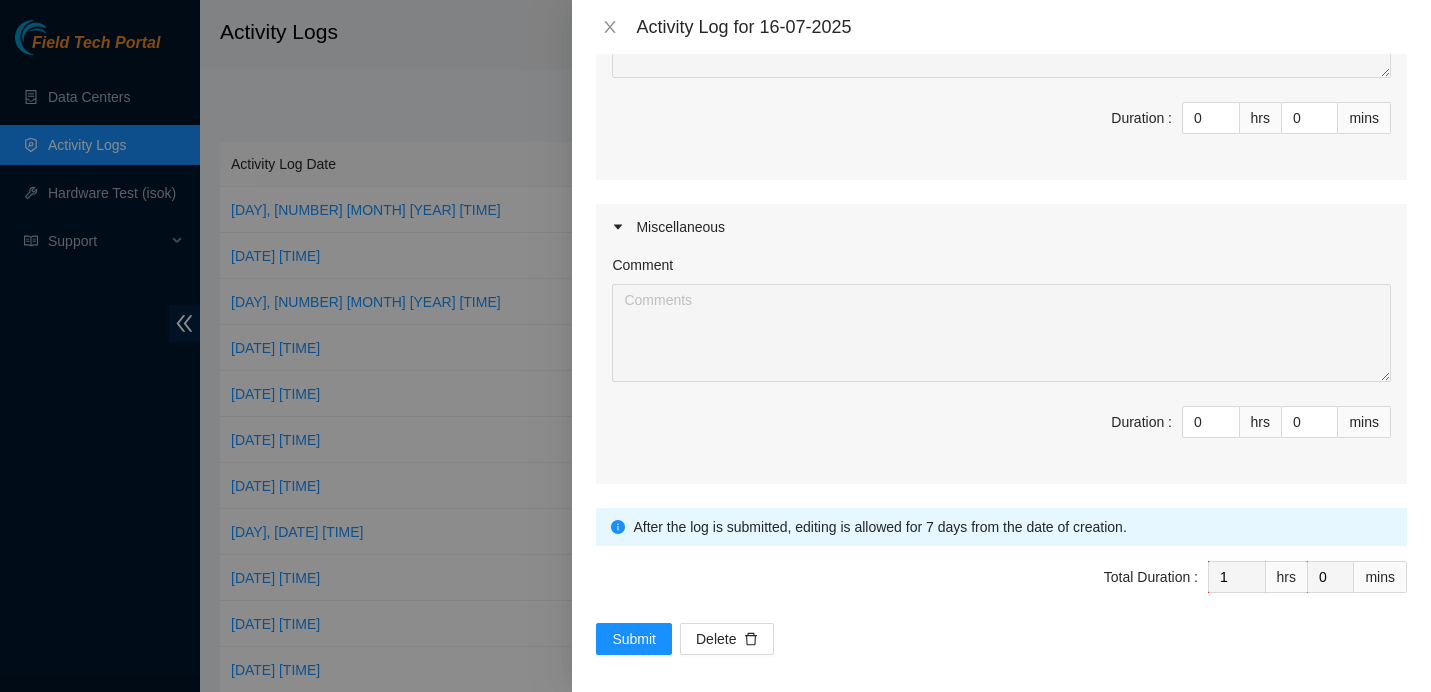 scroll, scrollTop: 874, scrollLeft: 0, axis: vertical 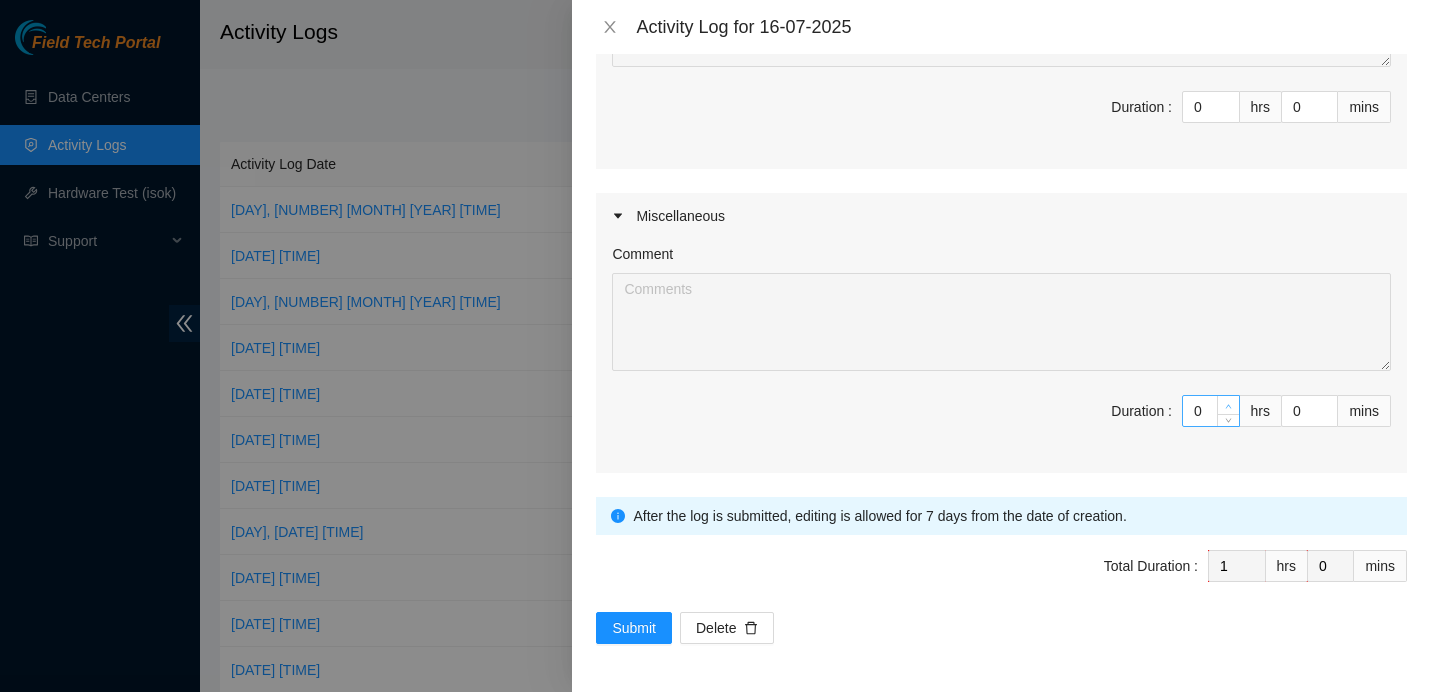 type on "B-V-5PBHBLU - Worked on this ticket yesterday, came back today. Troubleshooted server and tried to find reason it came back. Powerflushed. Was able to pass isok" 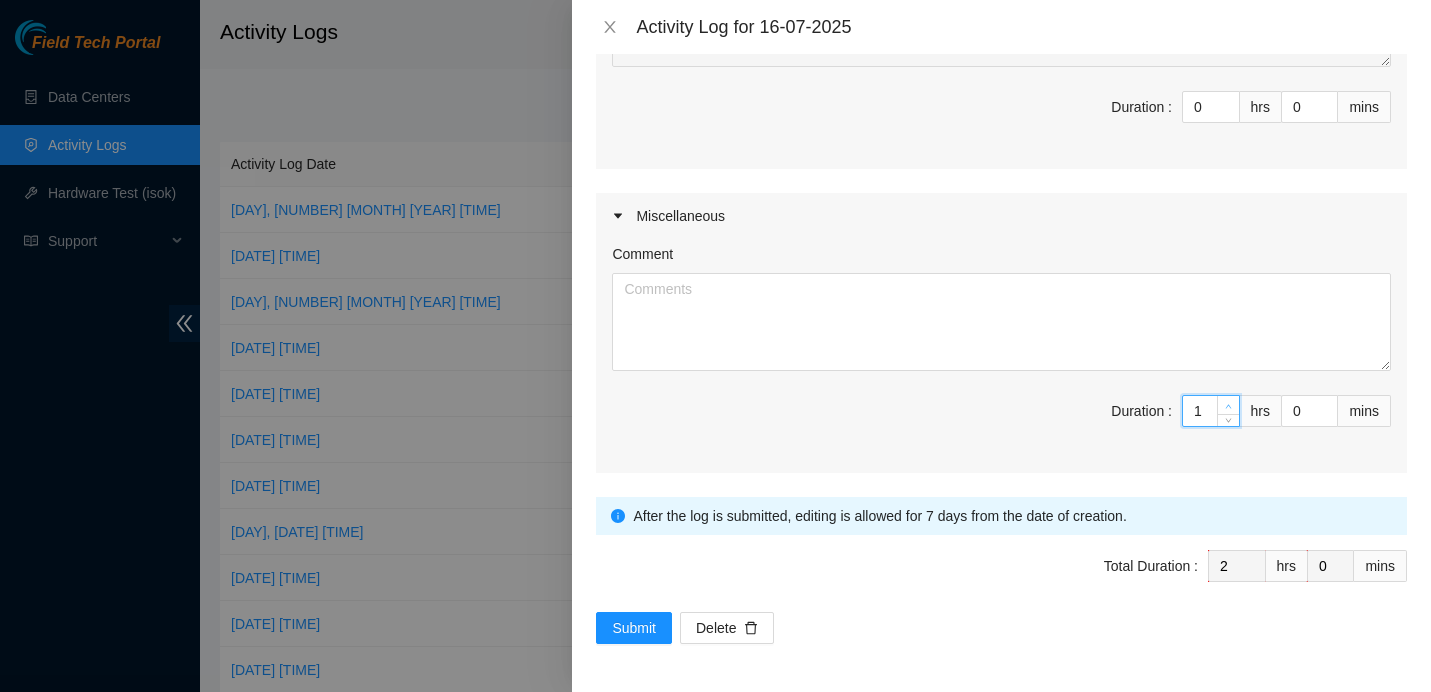 click at bounding box center (1229, 406) 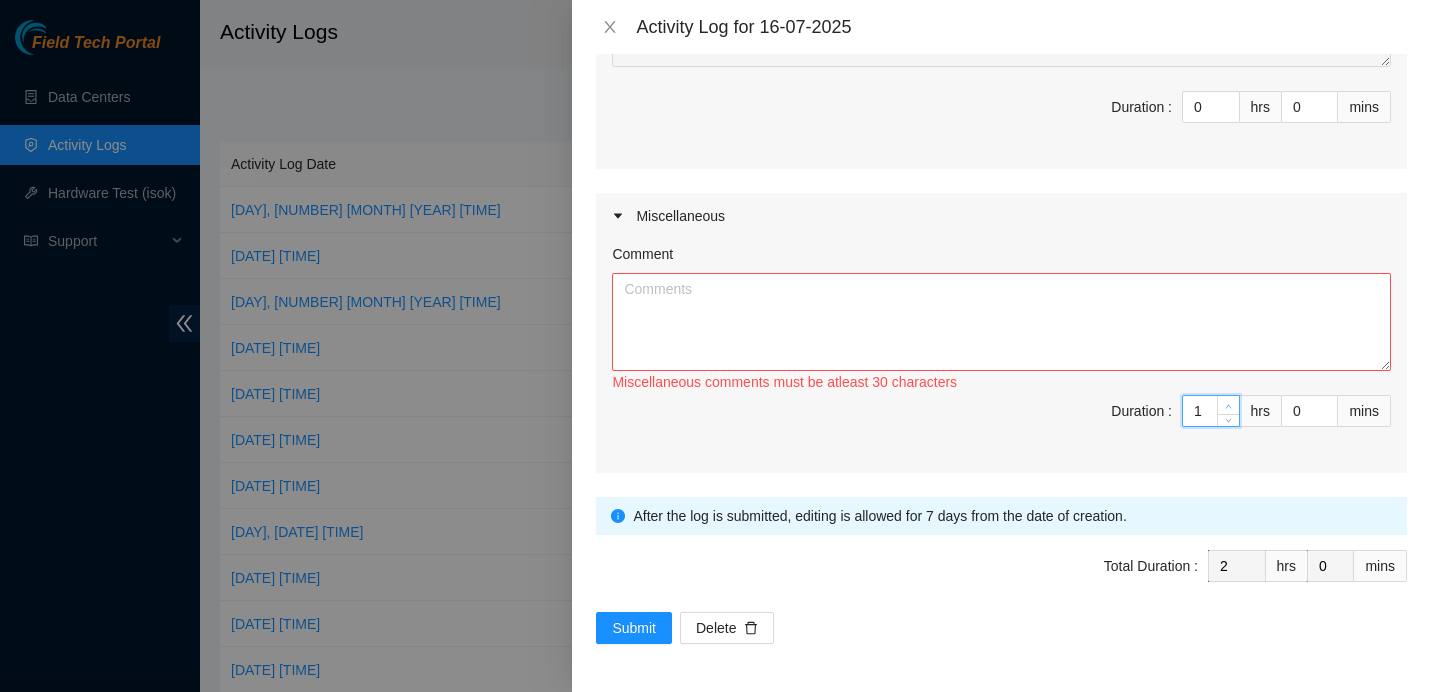 type on "2" 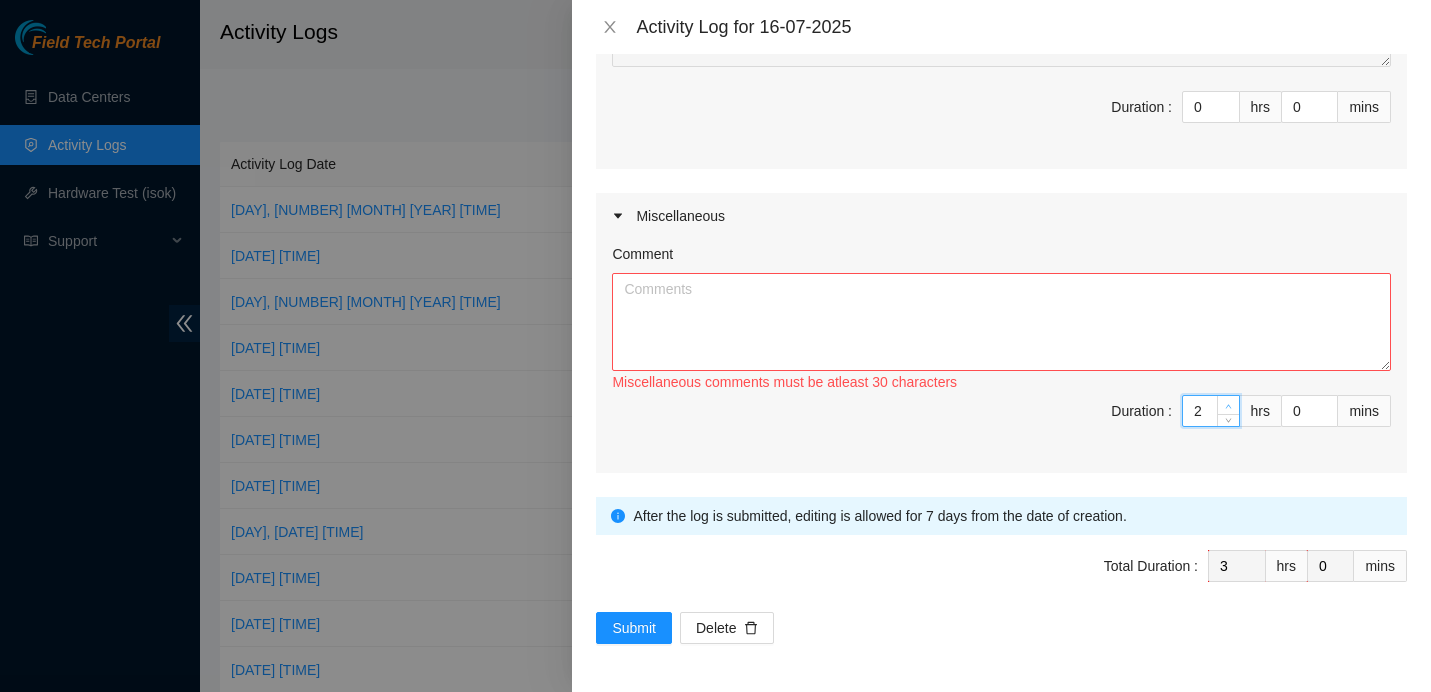 click at bounding box center [1229, 406] 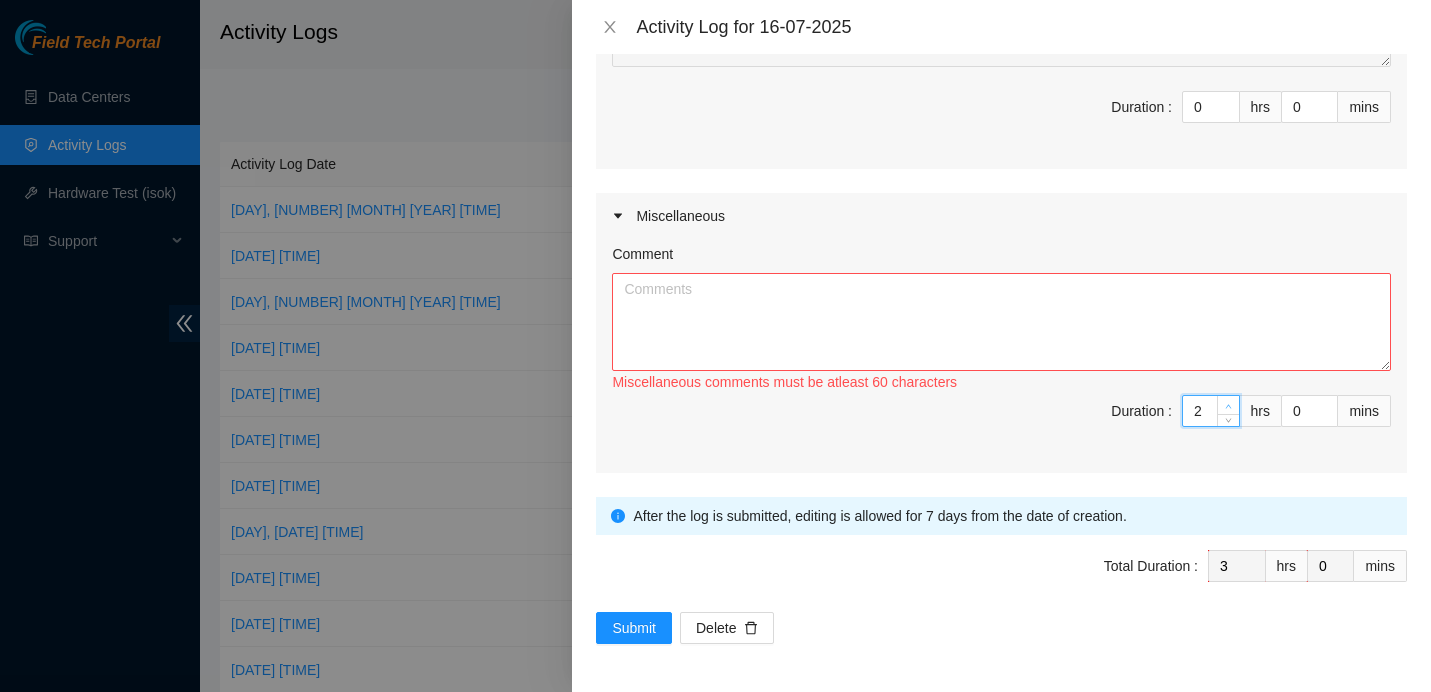 type on "3" 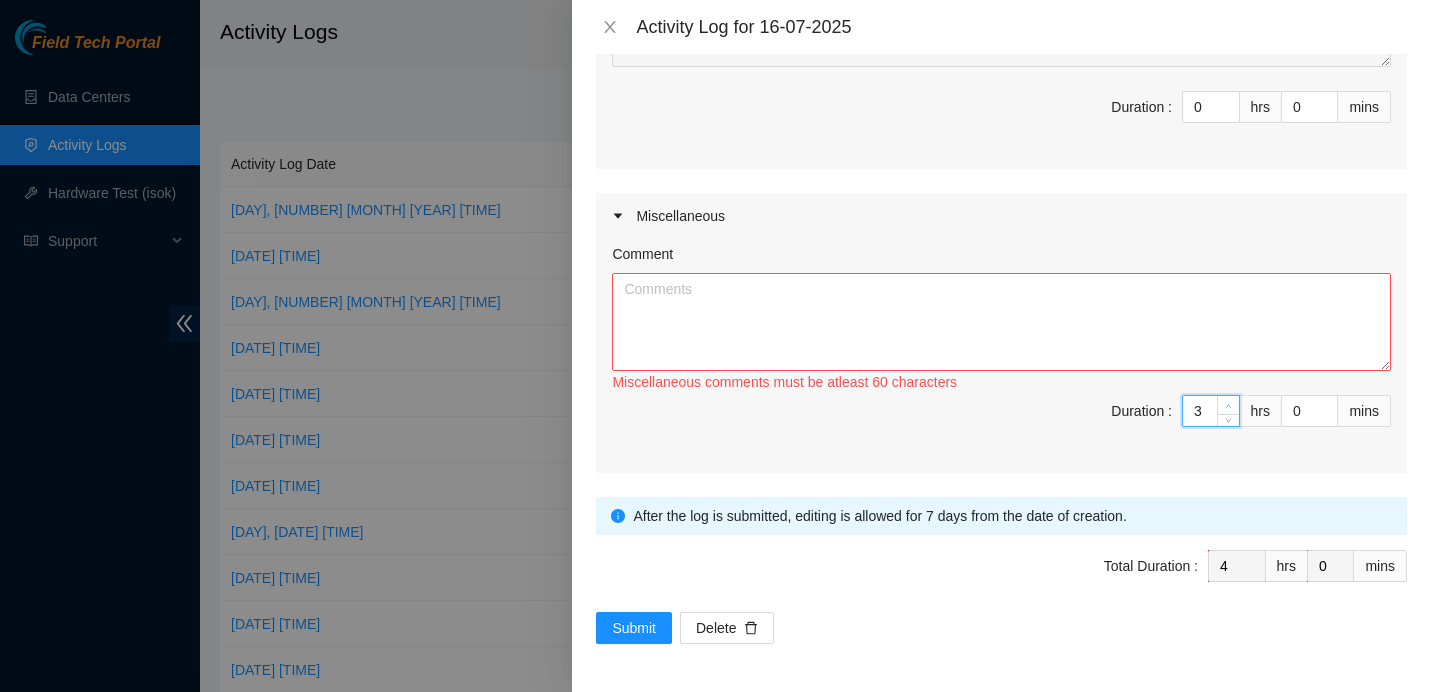 click at bounding box center (1229, 406) 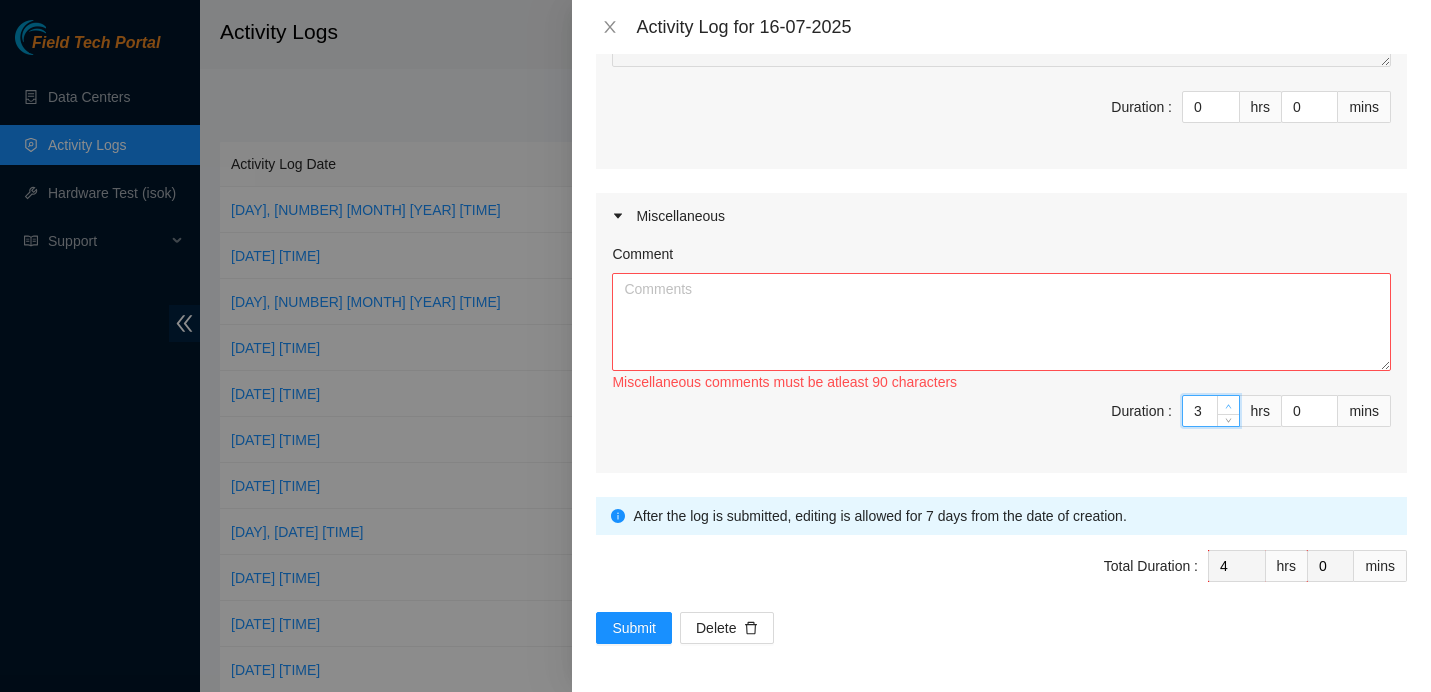 type on "4" 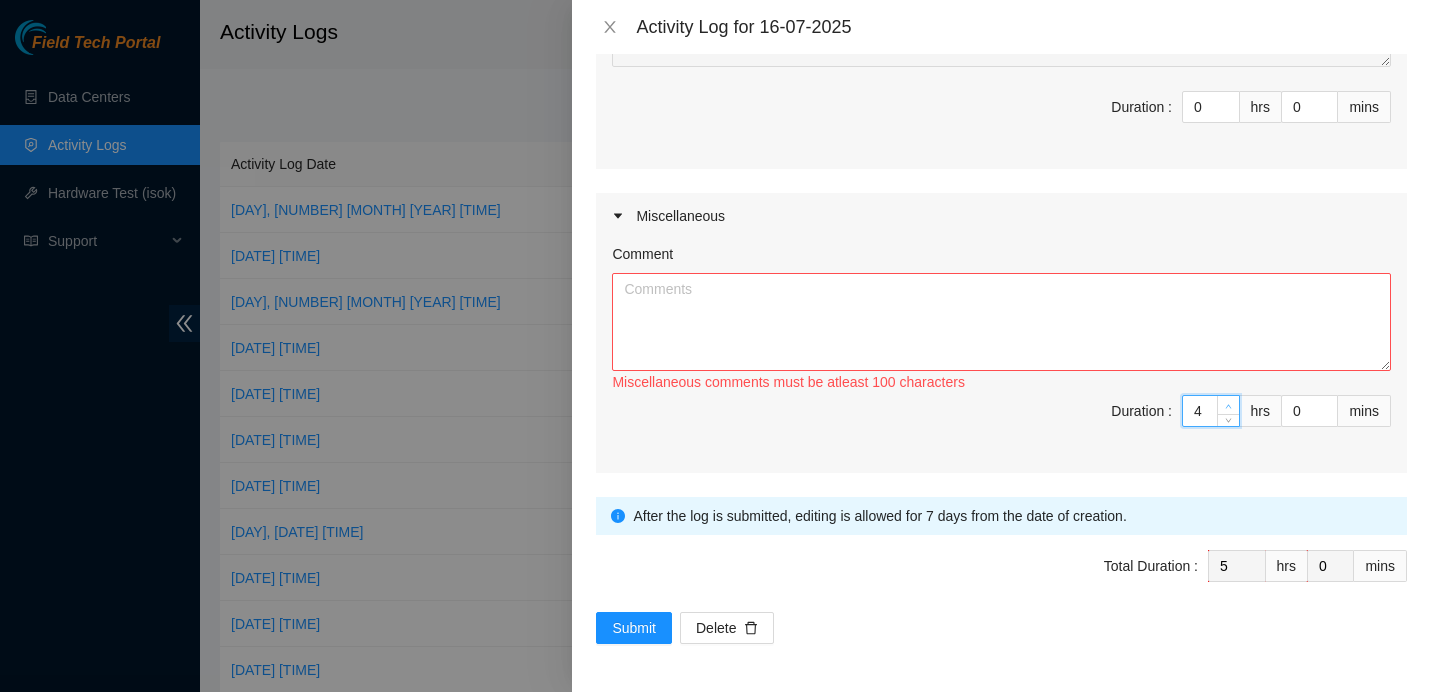 click at bounding box center (1229, 406) 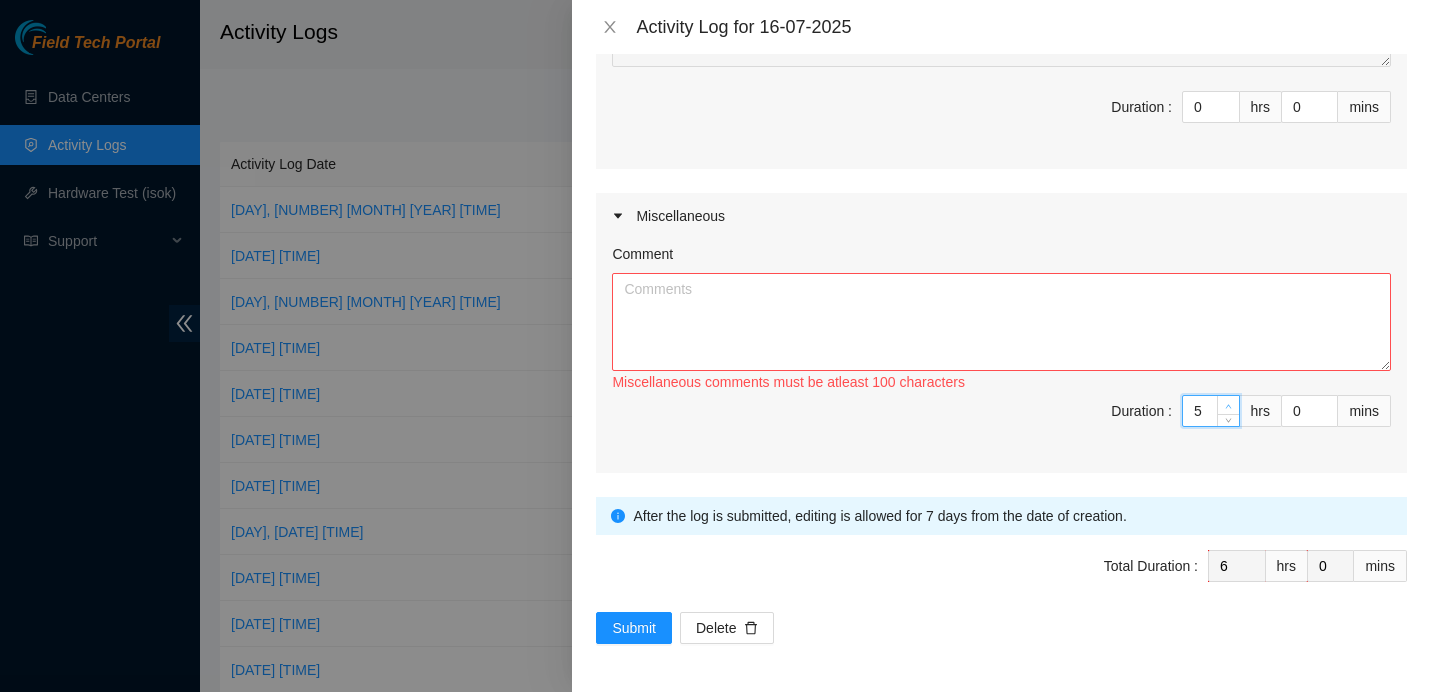 click at bounding box center [1229, 406] 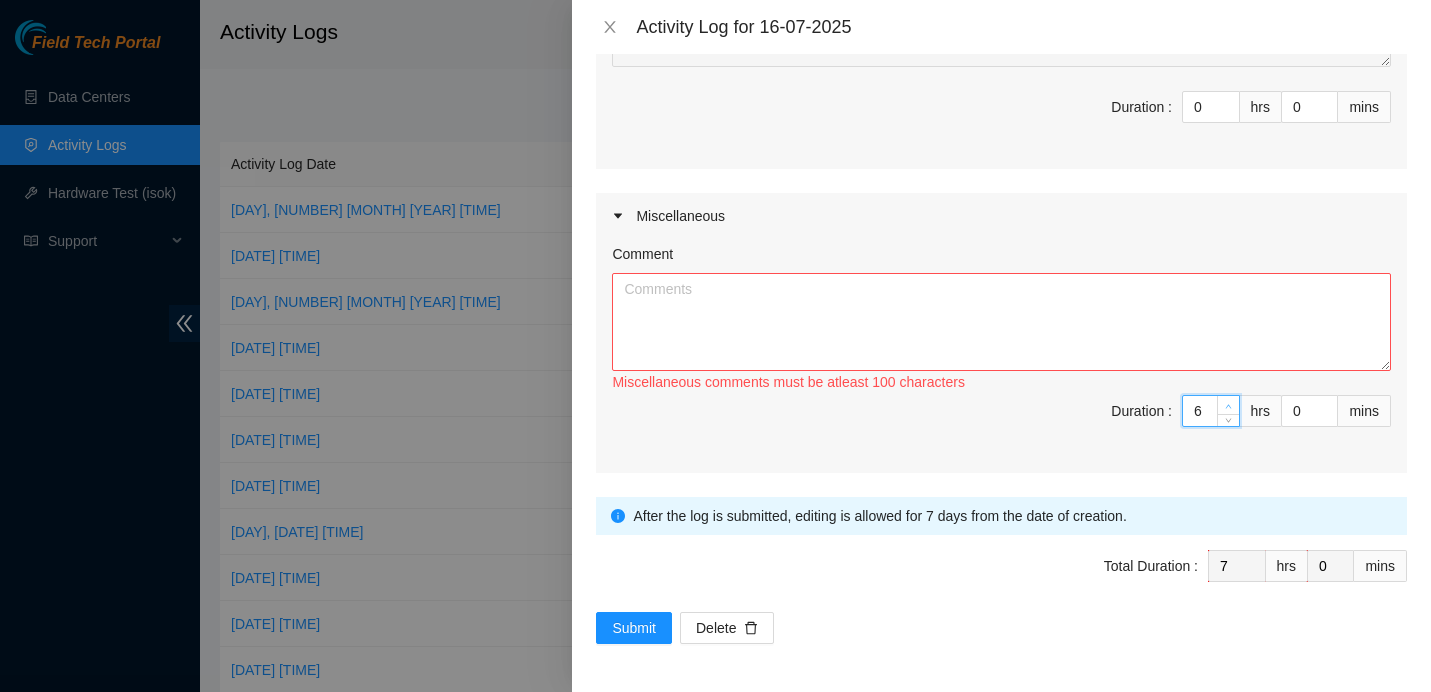 click at bounding box center [1229, 406] 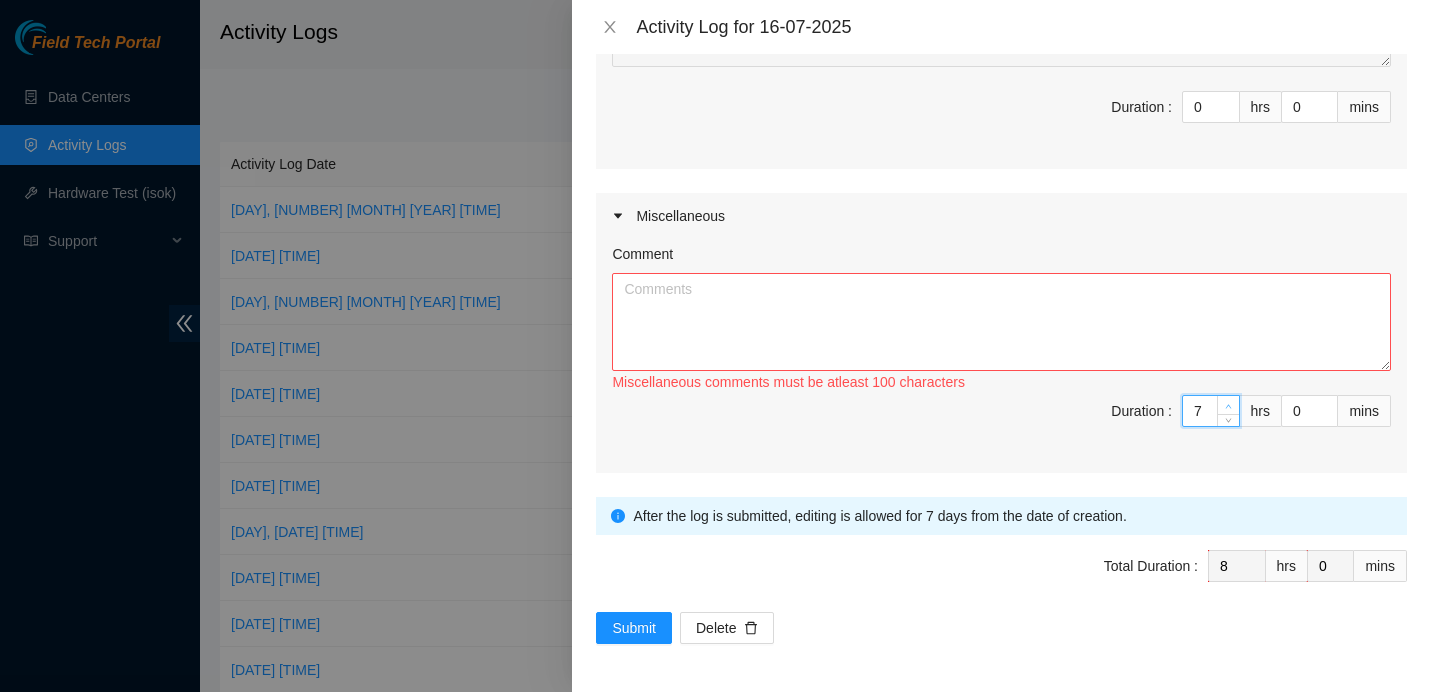 click at bounding box center [1229, 406] 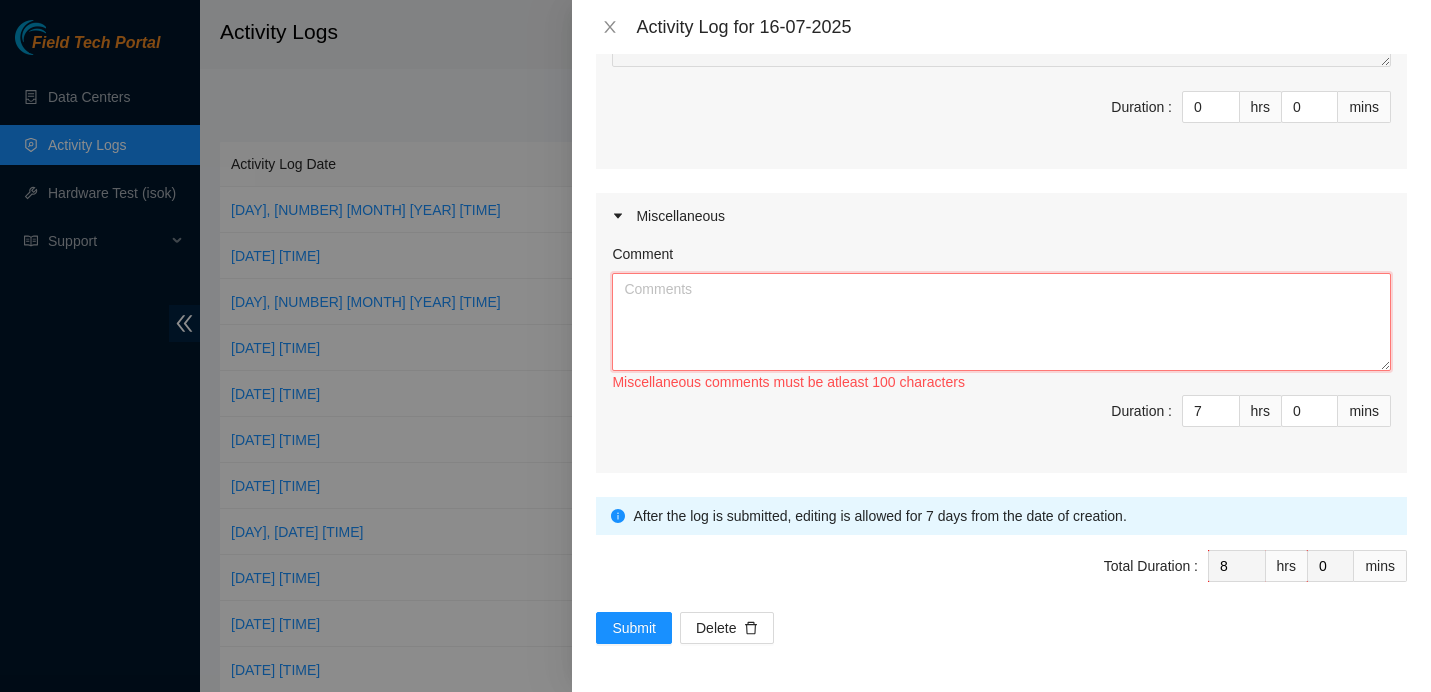 click on "Comment" at bounding box center [1001, 322] 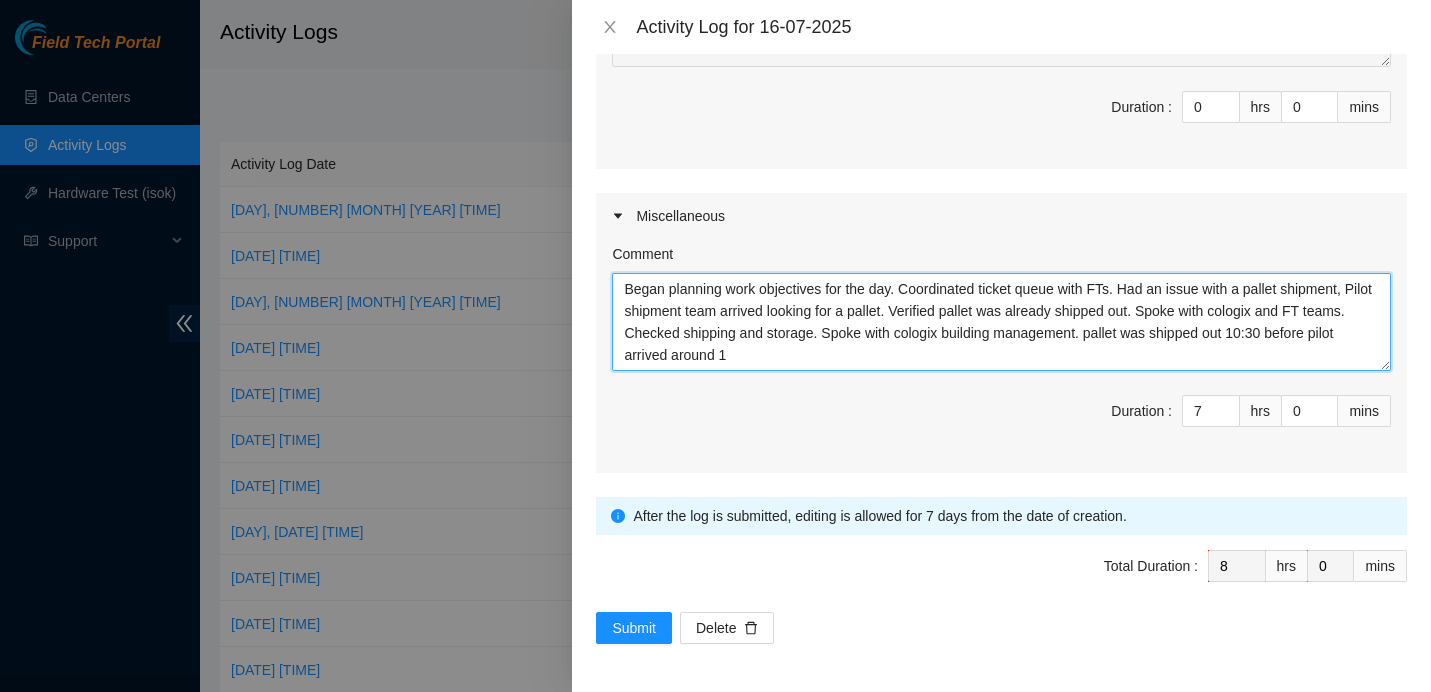 click on "Began planning work objectives for the day. Coordinated ticket queue with FTs. Had an issue with a pallet shipment, Pilot shipment team arrived looking for a pallet. Verified pallet was already shipped out. Spoke with cologix and FT teams. Checked shipping and storage. Spoke with cologix building management. pallet was shipped out 10:30 before pilot arrived around 1" at bounding box center [1001, 322] 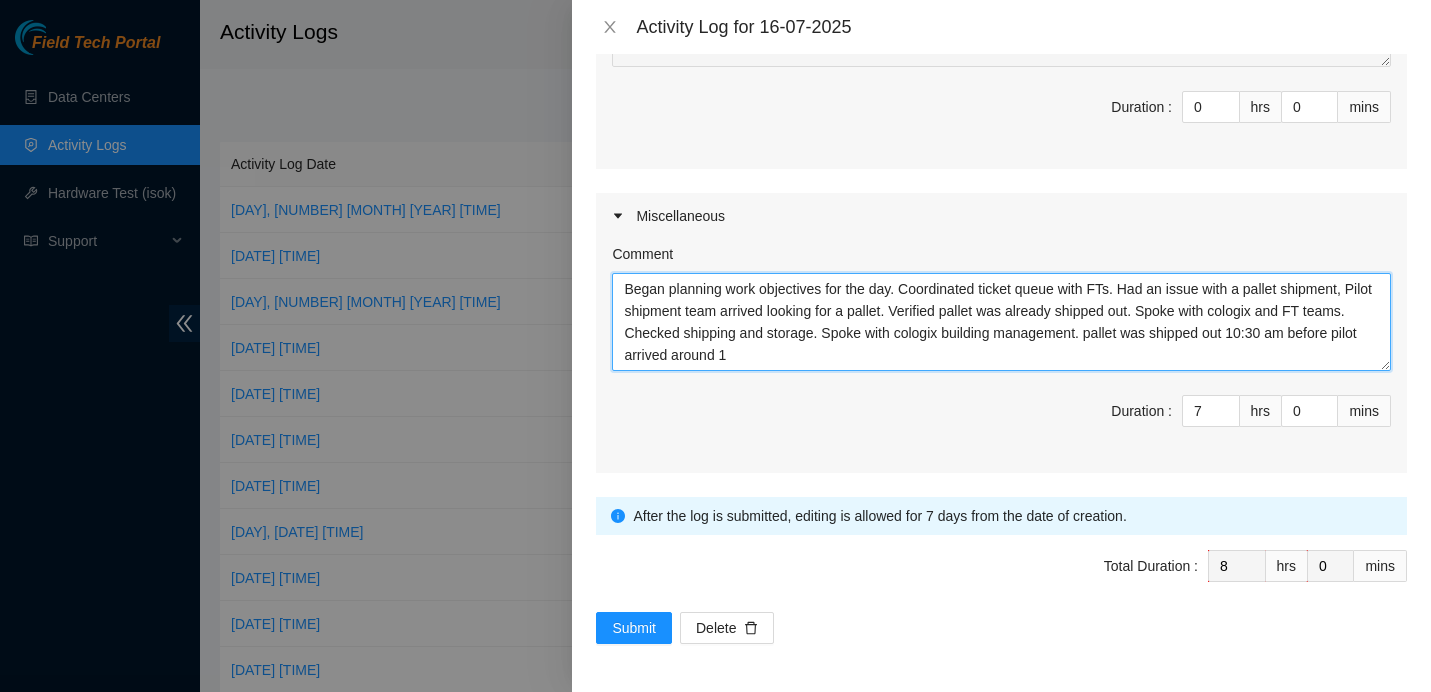 click on "Began planning work objectives for the day. Coordinated ticket queue with FTs. Had an issue with a pallet shipment, Pilot shipment team arrived looking for a pallet. Verified pallet was already shipped out. Spoke with cologix and FT teams. Checked shipping and storage. Spoke with cologix building management. pallet was shipped out 10:30 am before pilot arrived around 1" at bounding box center [1001, 322] 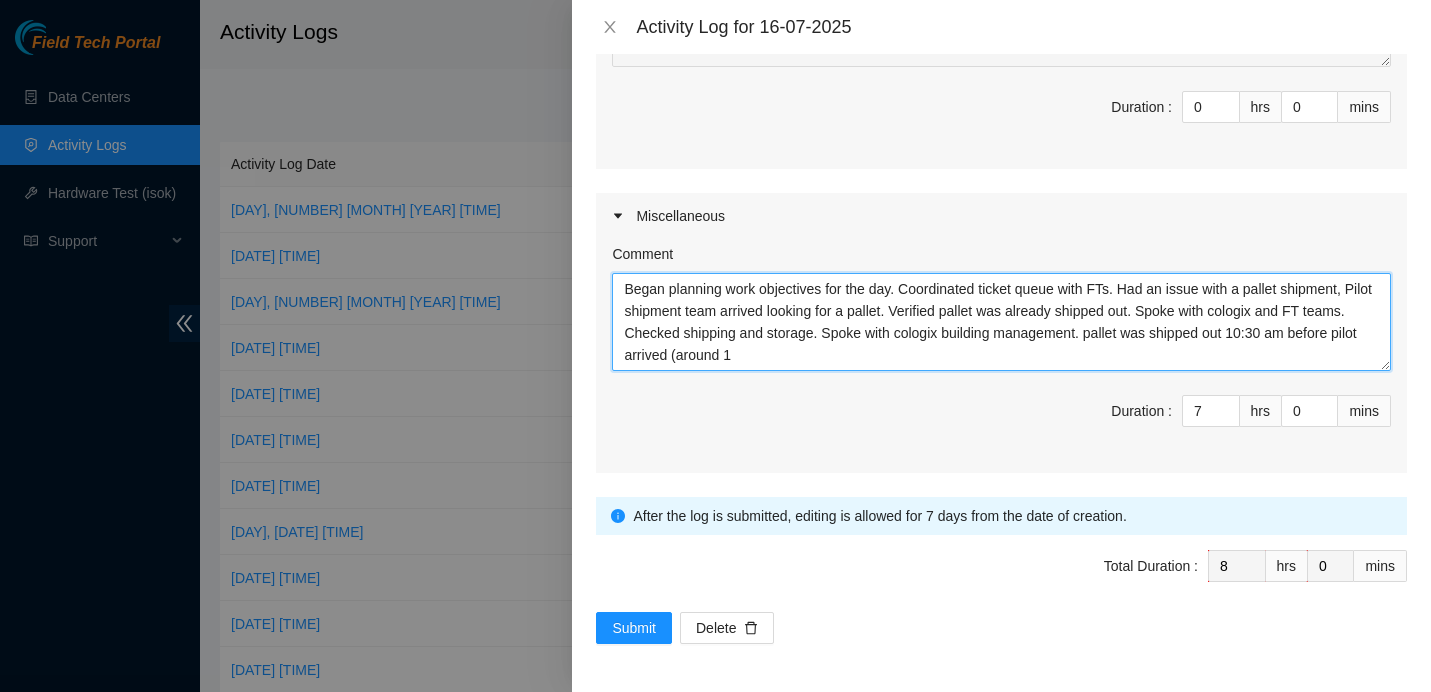 click on "Began planning work objectives for the day. Coordinated ticket queue with FTs. Had an issue with a pallet shipment, Pilot shipment team arrived looking for a pallet. Verified pallet was already shipped out. Spoke with cologix and FT teams. Checked shipping and storage. Spoke with cologix building management. pallet was shipped out 10:30 am before pilot arrived (around 1" at bounding box center (1001, 322) 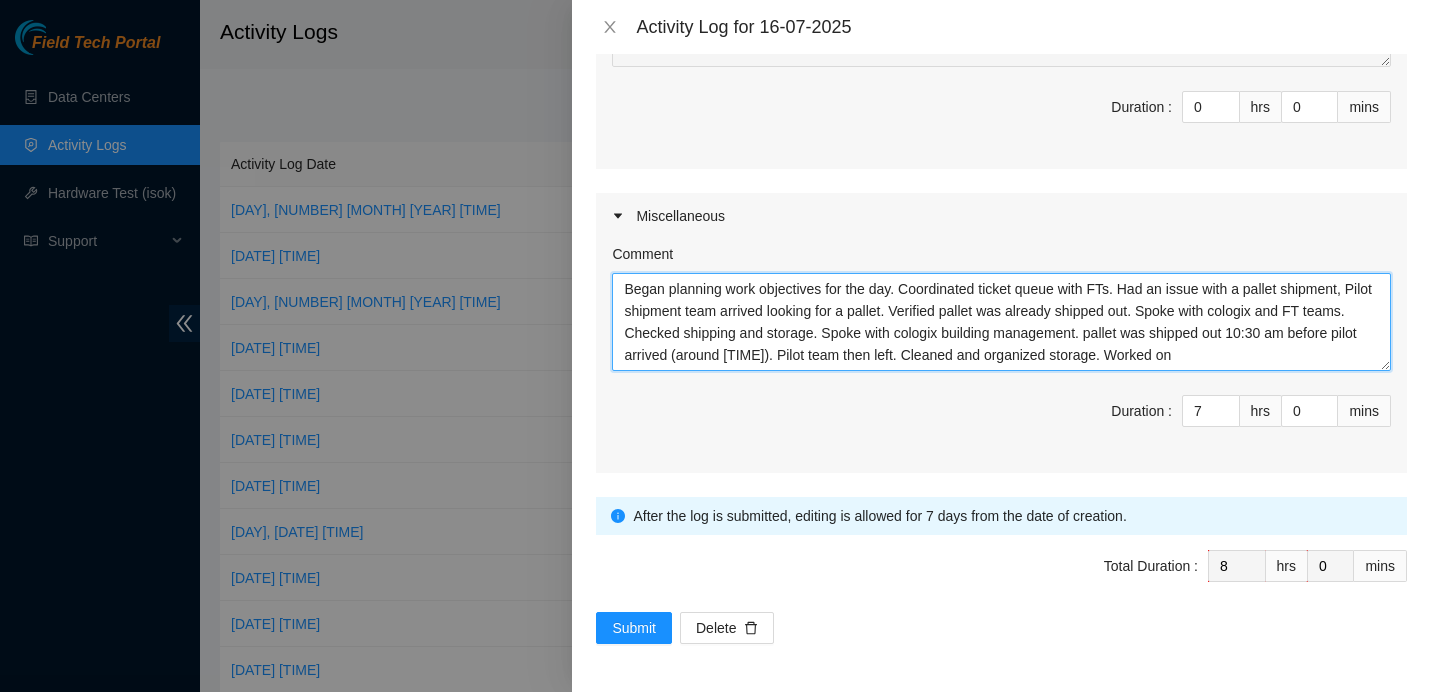 paste on "B-V-5NJ3JPS" 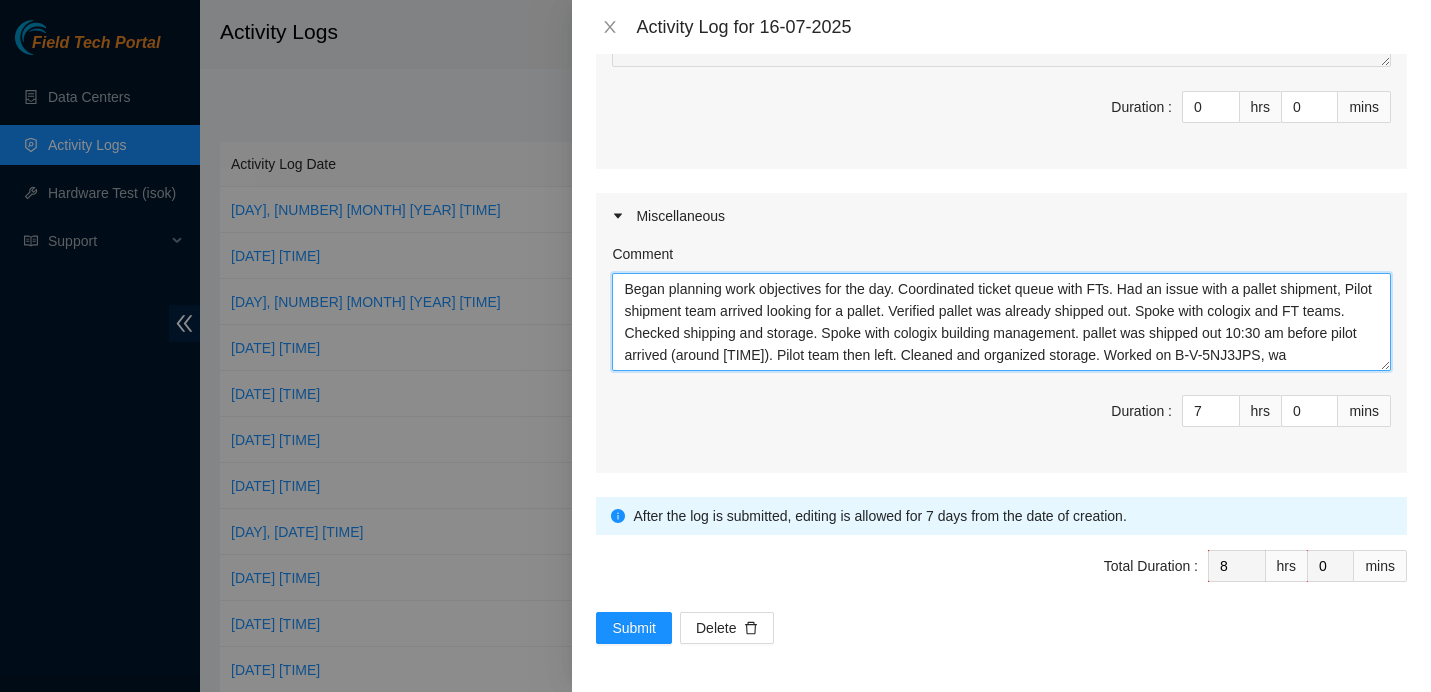 scroll, scrollTop: 0, scrollLeft: 0, axis: both 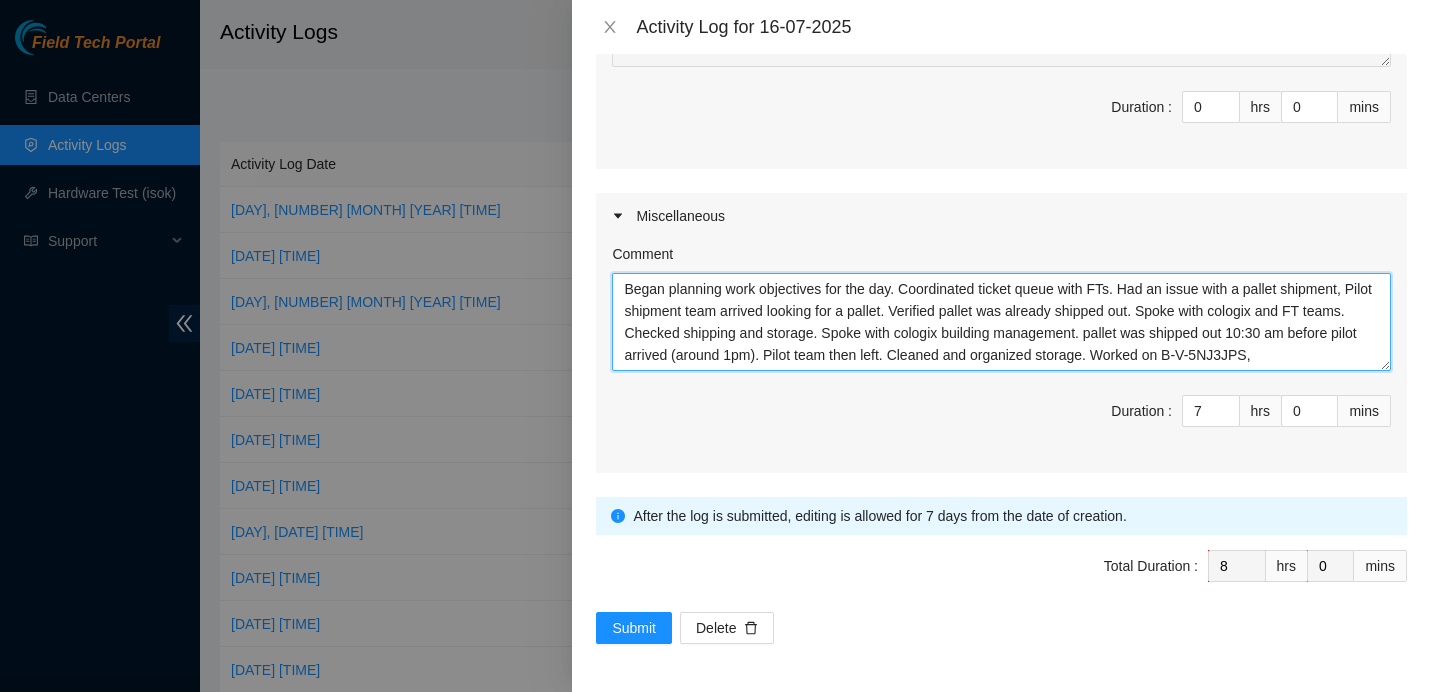 click on "Began planning work objectives for the day. Coordinated ticket queue with FTs. Had an issue with a pallet shipment, Pilot shipment team arrived looking for a pallet. Verified pallet was already shipped out. Spoke with cologix and FT teams. Checked shipping and storage. Spoke with cologix building management. pallet was shipped out 10:30 am before pilot arrived (around 1pm). Pilot team then left. Cleaned and organized storage. Worked on B-V-5NJ3JPS," at bounding box center (1001, 322) 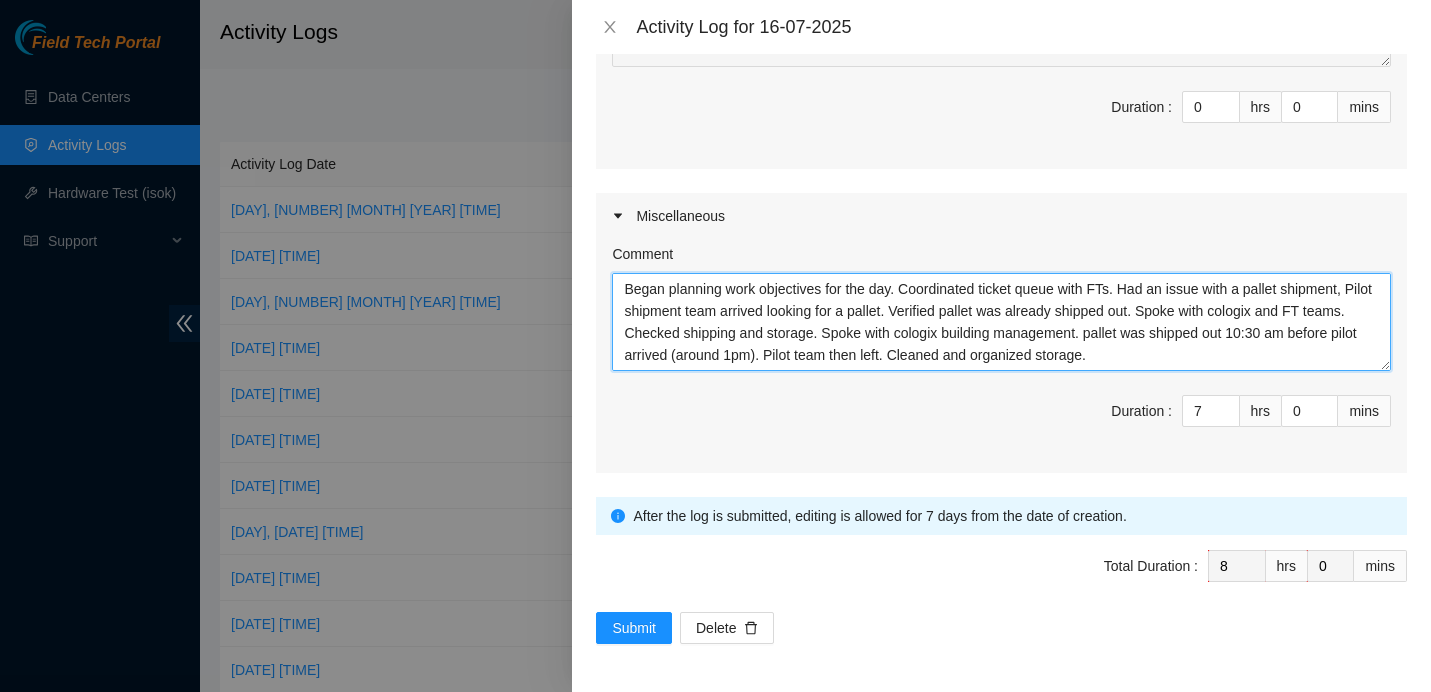 scroll, scrollTop: 15, scrollLeft: 0, axis: vertical 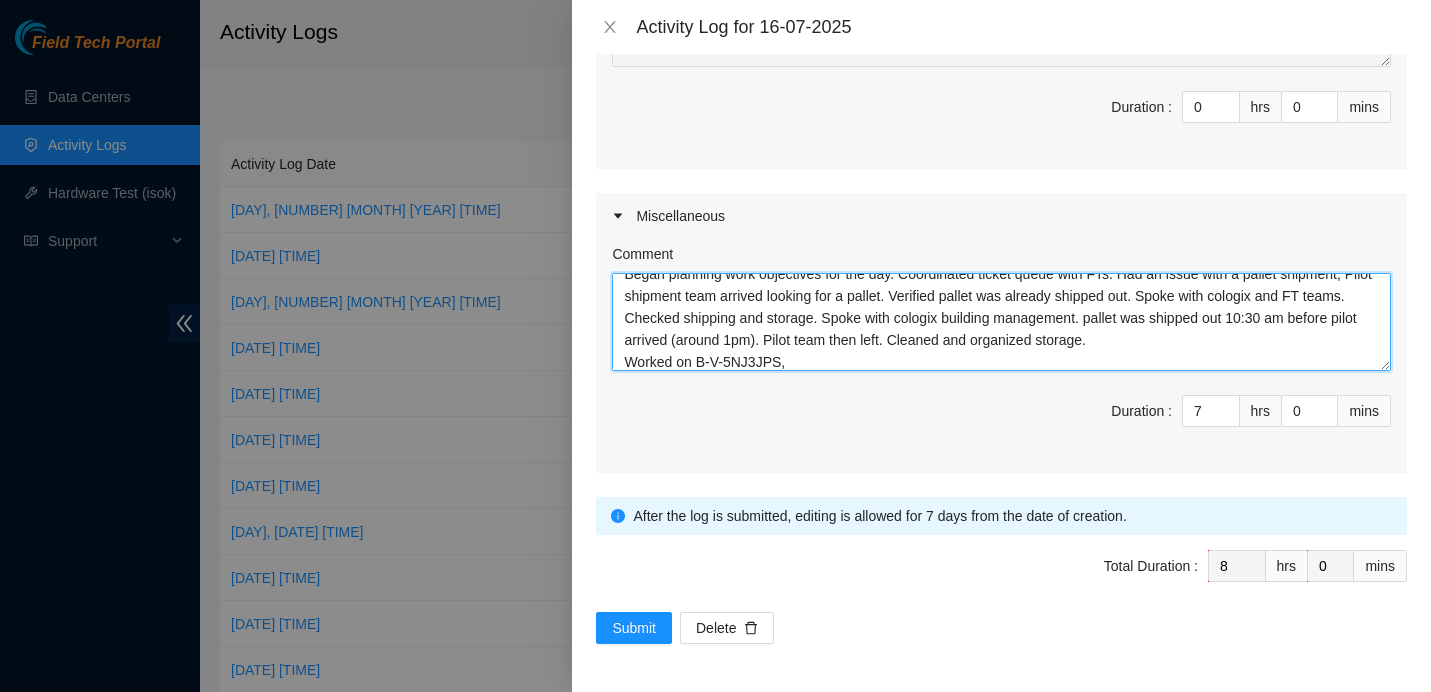 click on "Began planning work objectives for the day. Coordinated ticket queue with FTs. Had an issue with a pallet shipment, Pilot shipment team arrived looking for a pallet. Verified pallet was already shipped out. Spoke with cologix and FT teams. Checked shipping and storage. Spoke with cologix building management. pallet was shipped out 10:30 am before pilot arrived (around 1pm). Pilot team then left. Cleaned and organized storage.
Worked on B-V-5NJ3JPS," at bounding box center (1001, 322) 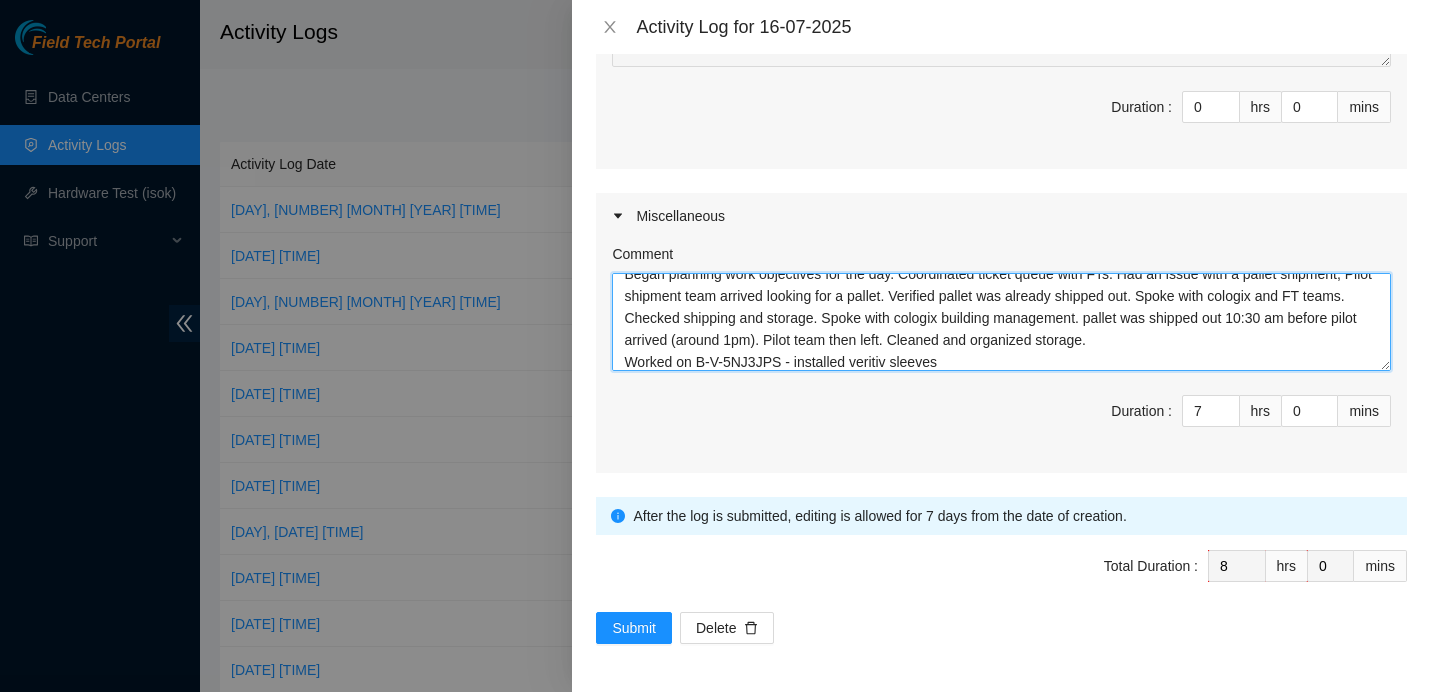 click on "Began planning work objectives for the day. Coordinated ticket queue with FTs. Had an issue with a pallet shipment, Pilot shipment team arrived looking for a pallet. Verified pallet was already shipped out. Spoke with cologix and FT teams. Checked shipping and storage. Spoke with cologix building management. pallet was shipped out 10:30 am before pilot arrived (around 1pm). Pilot team then left. Cleaned and organized storage.
Worked on B-V-5NJ3JPS - installed veritiv sleeves" at bounding box center (1001, 322) 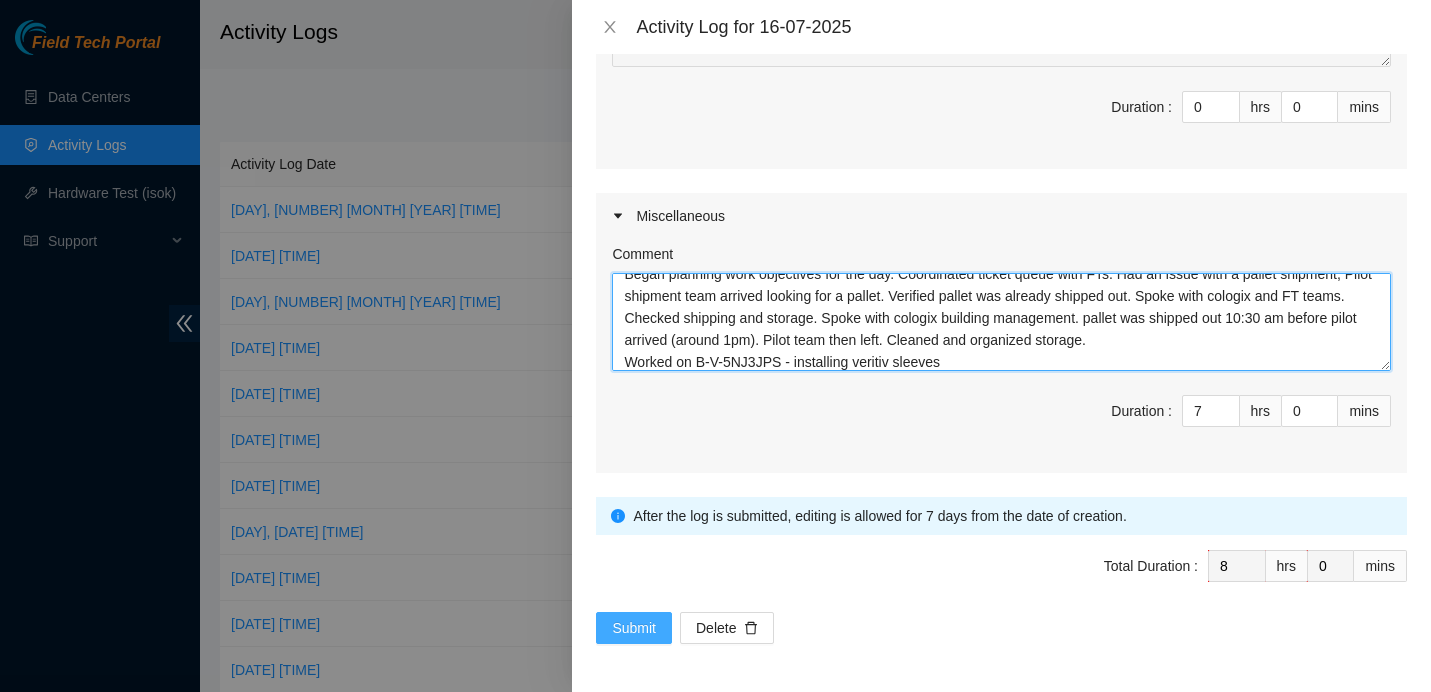 type on "Began planning work objectives for the day. Coordinated ticket queue with FTs. Had an issue with a pallet shipment, Pilot shipment team arrived looking for a pallet. Verified pallet was already shipped out. Spoke with cologix and FT teams. Checked shipping and storage. Spoke with cologix building management. pallet was shipped out 10:30 am before pilot arrived (around 1pm). Pilot team then left. Cleaned and organized storage.
Worked on B-V-5NJ3JPS - installing veritiv sleeves" 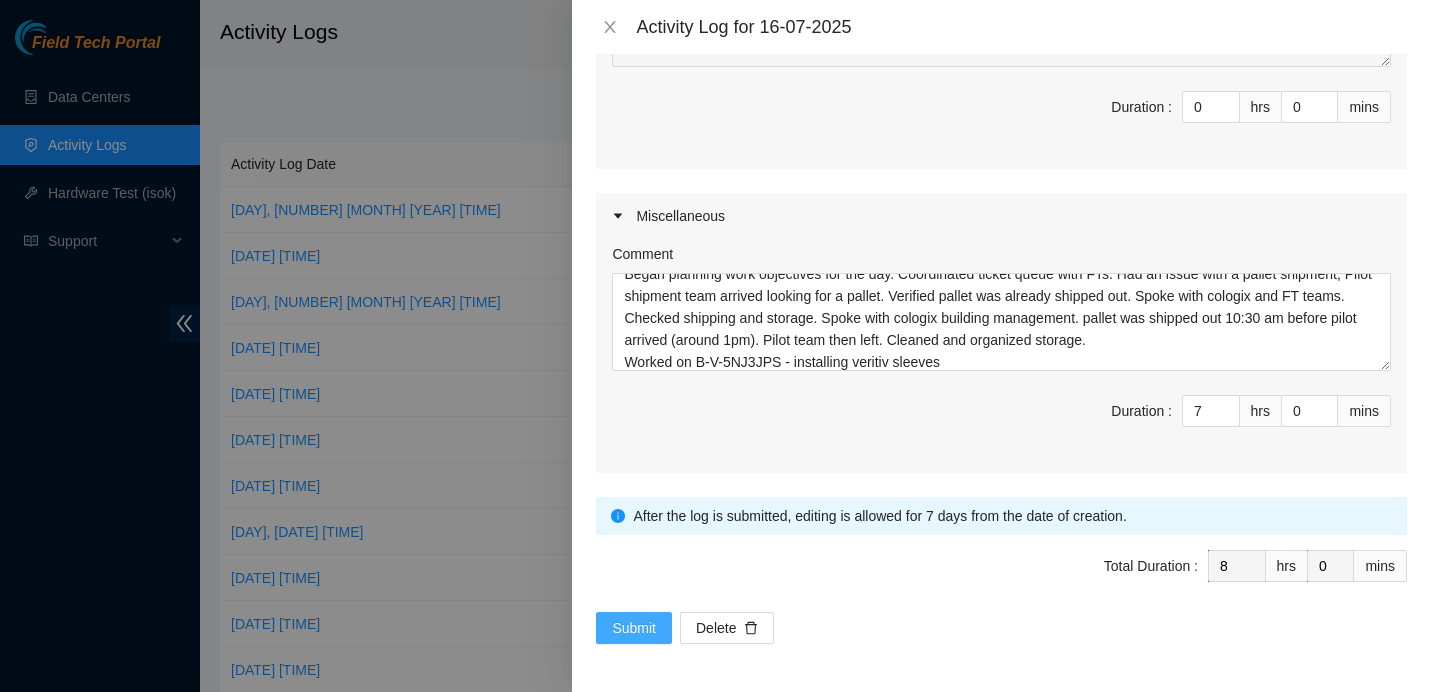 click on "Submit" at bounding box center [634, 628] 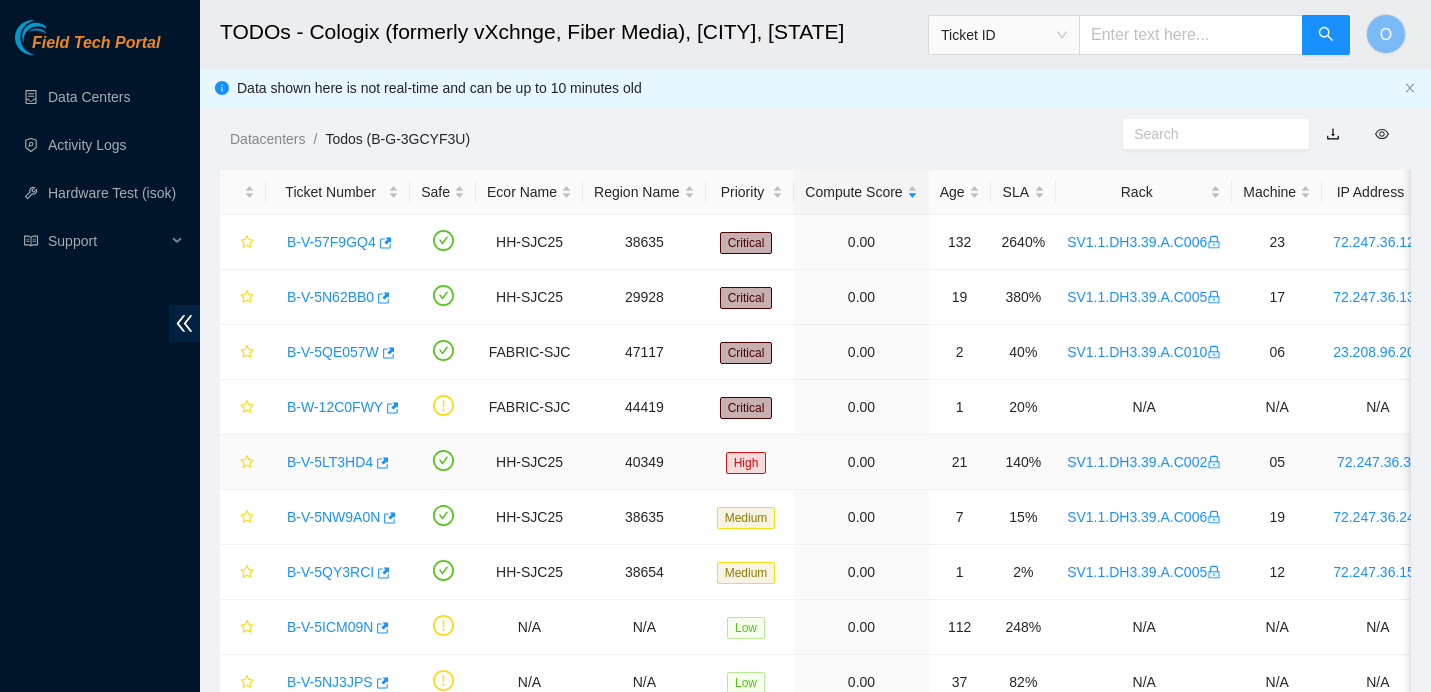 scroll, scrollTop: 135, scrollLeft: 0, axis: vertical 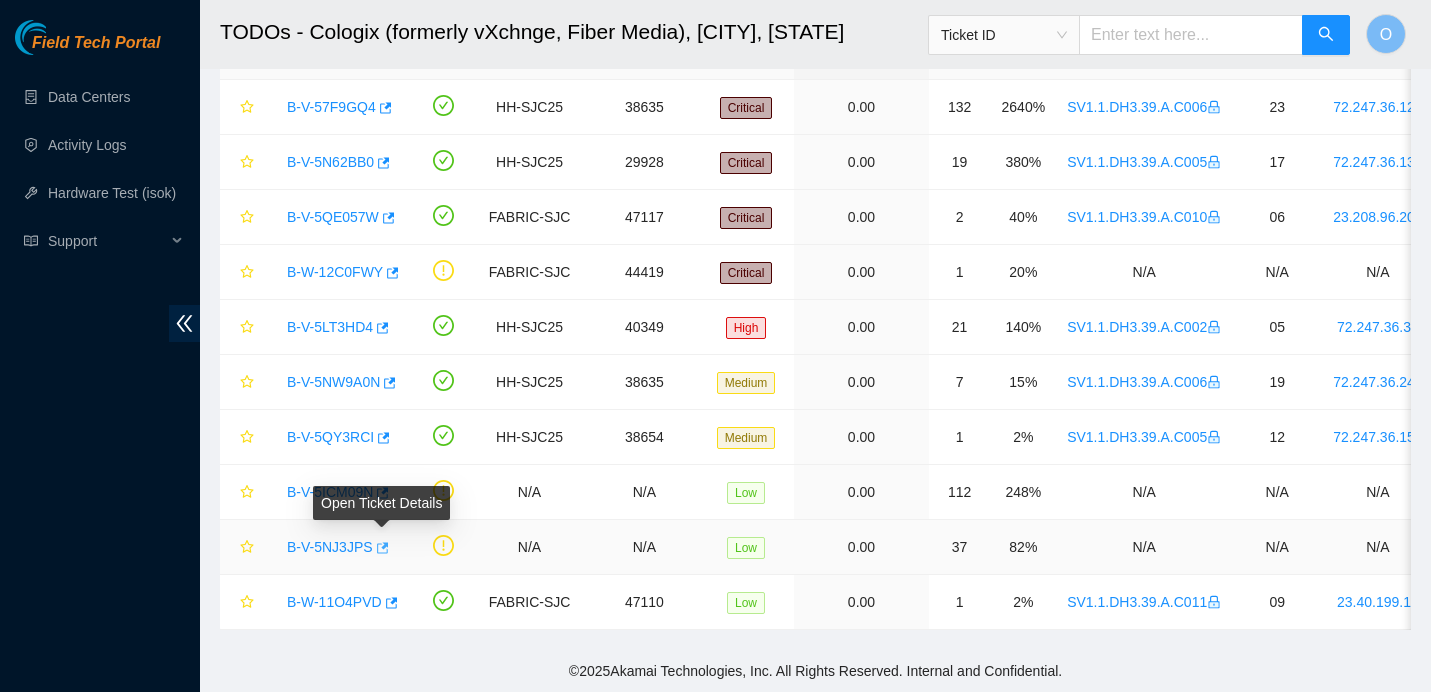 click 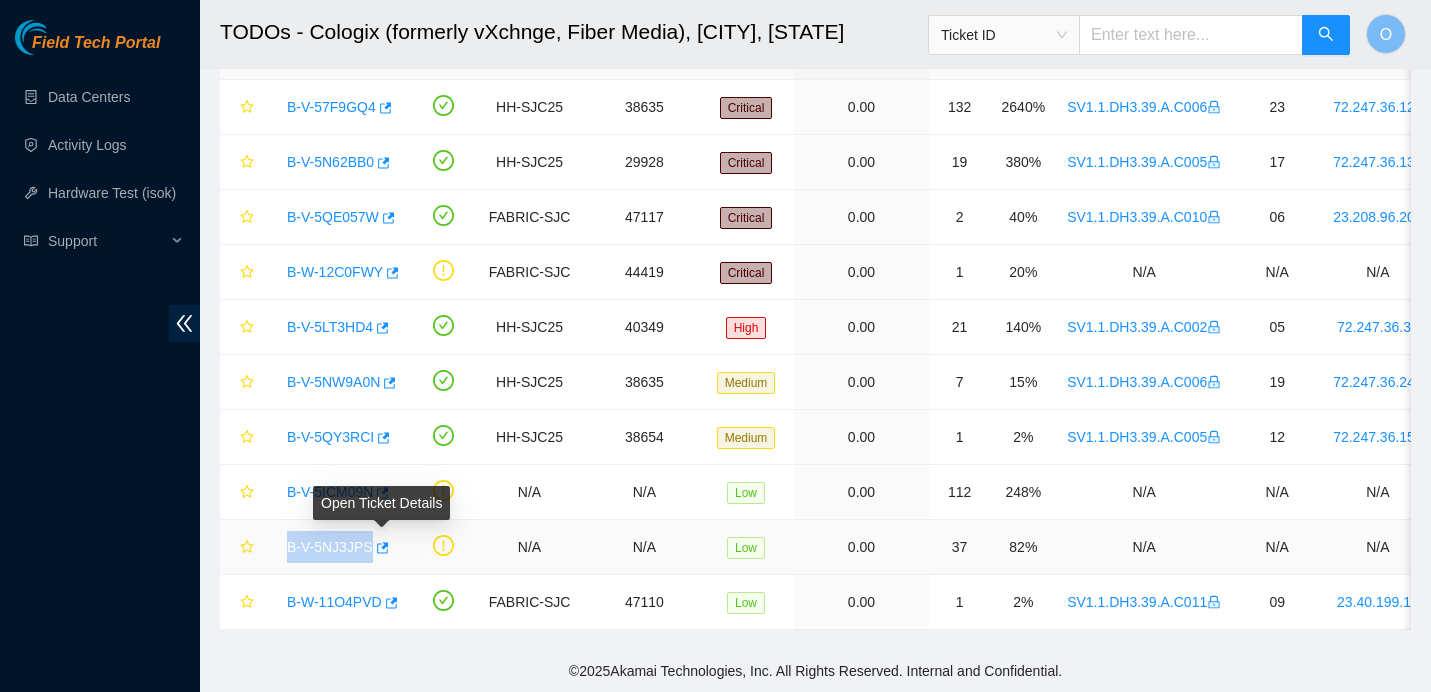 drag, startPoint x: 282, startPoint y: 543, endPoint x: 374, endPoint y: 549, distance: 92.19544 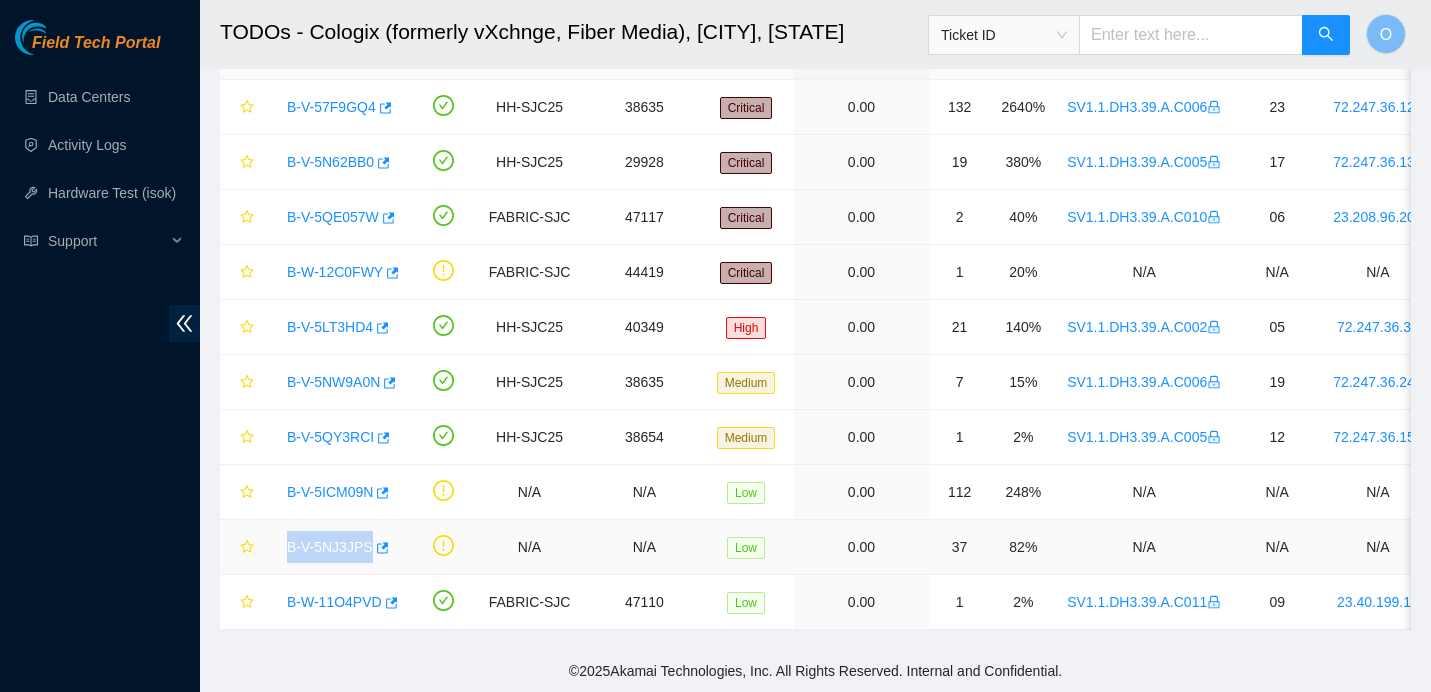 copy on "B-V-5NJ3JPS" 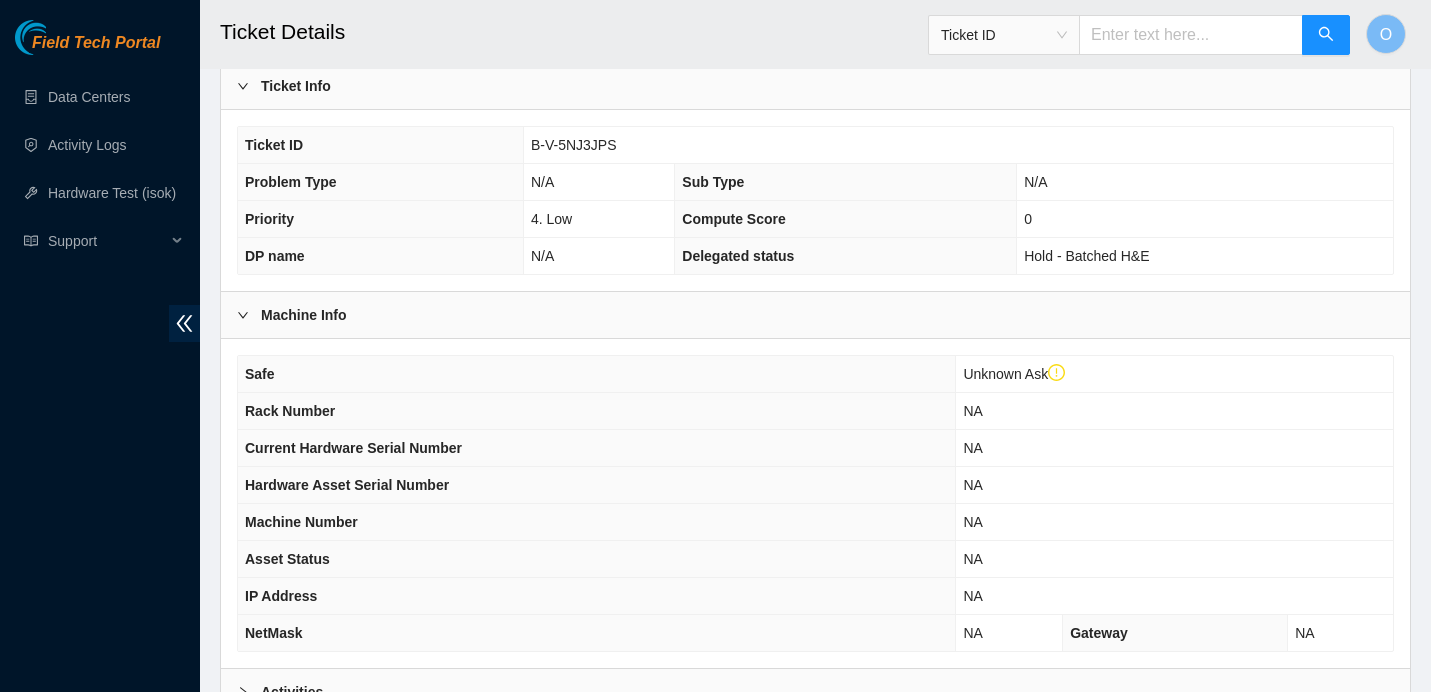scroll, scrollTop: 681, scrollLeft: 0, axis: vertical 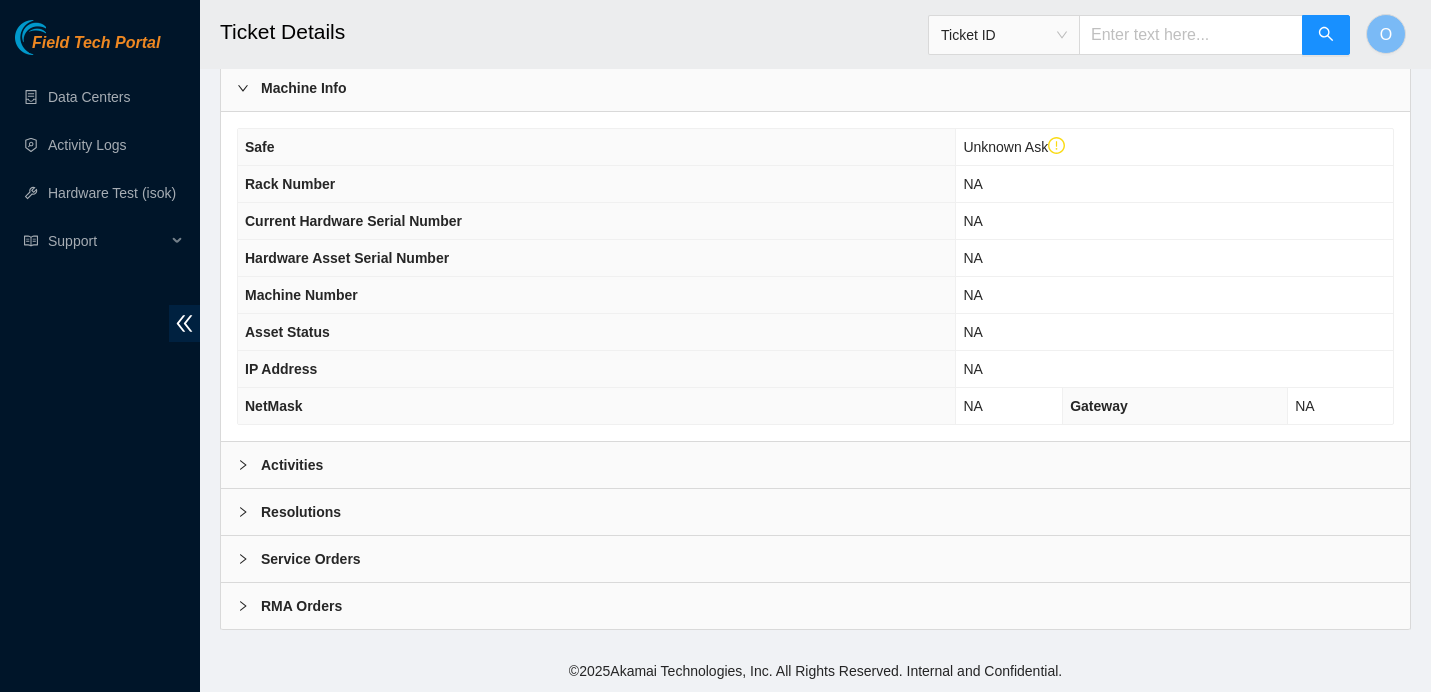 click on "Activities" at bounding box center (292, 465) 